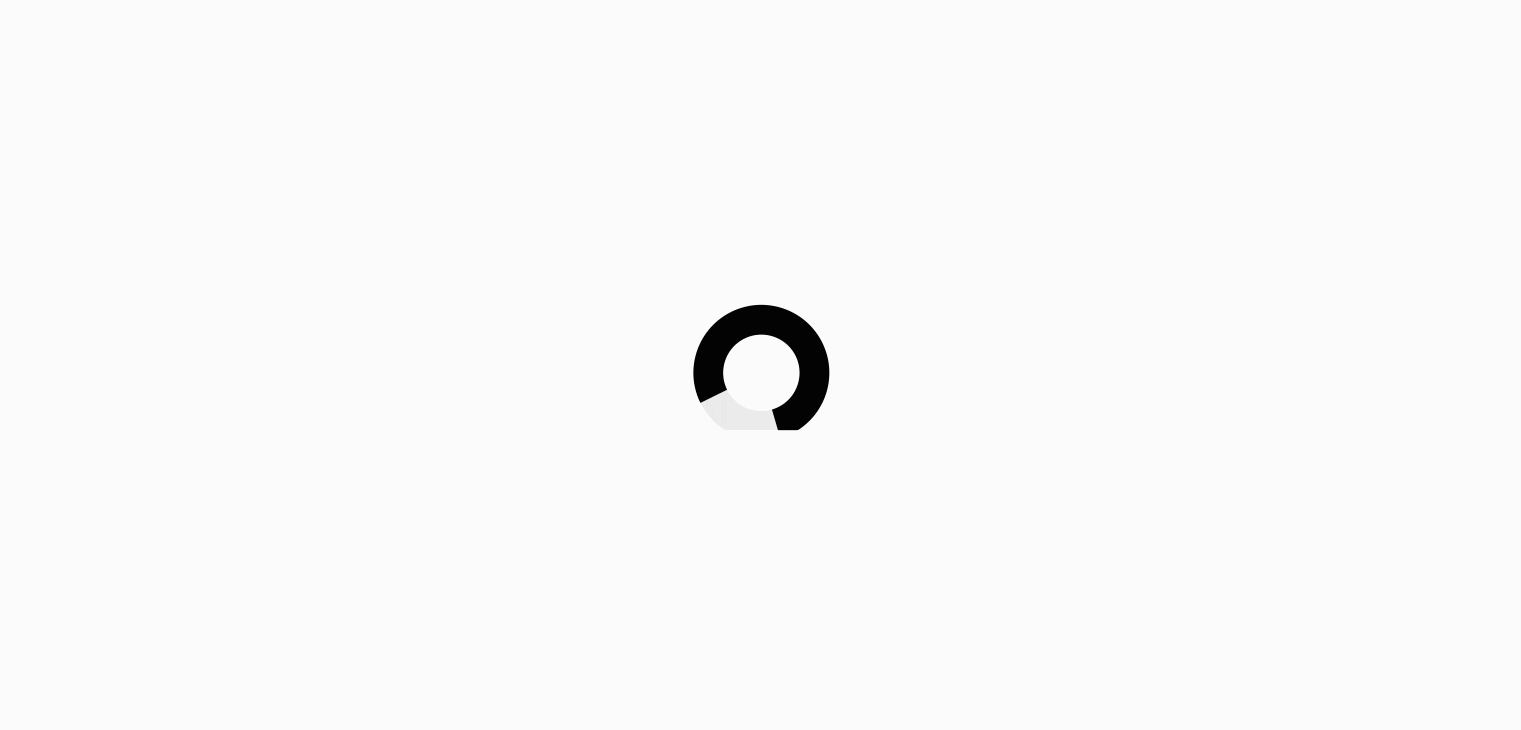 scroll, scrollTop: 0, scrollLeft: 0, axis: both 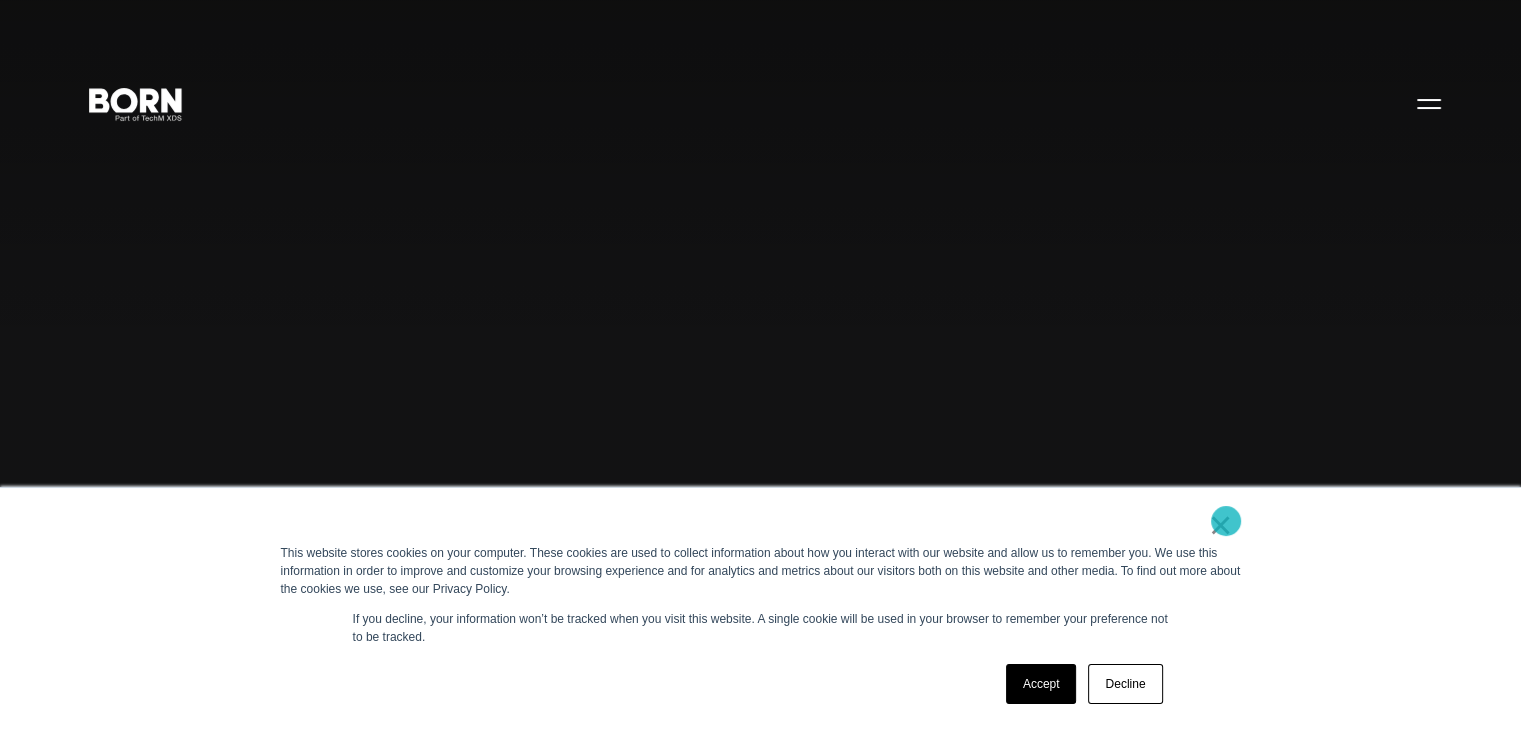 click on "×" at bounding box center [1221, 525] 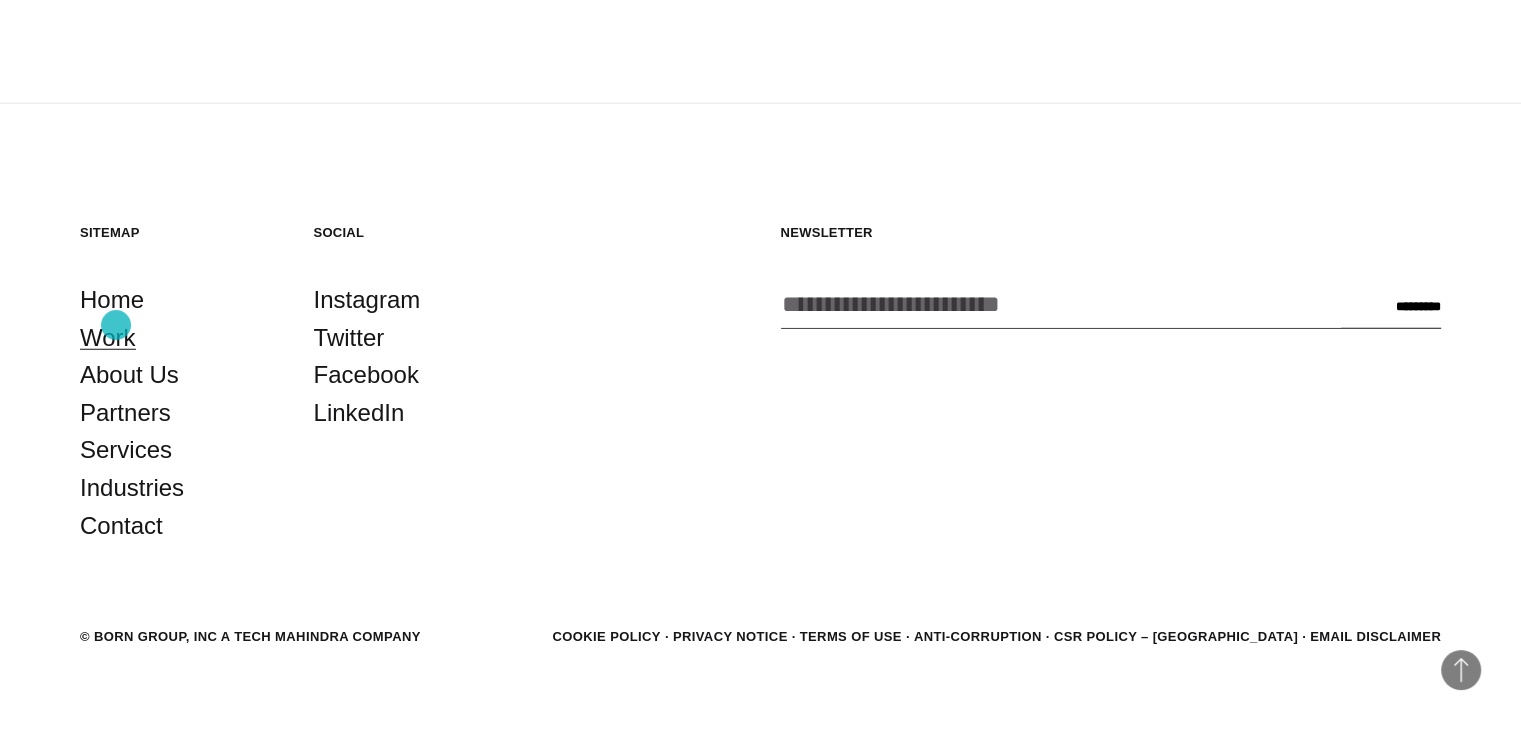 scroll, scrollTop: 5416, scrollLeft: 0, axis: vertical 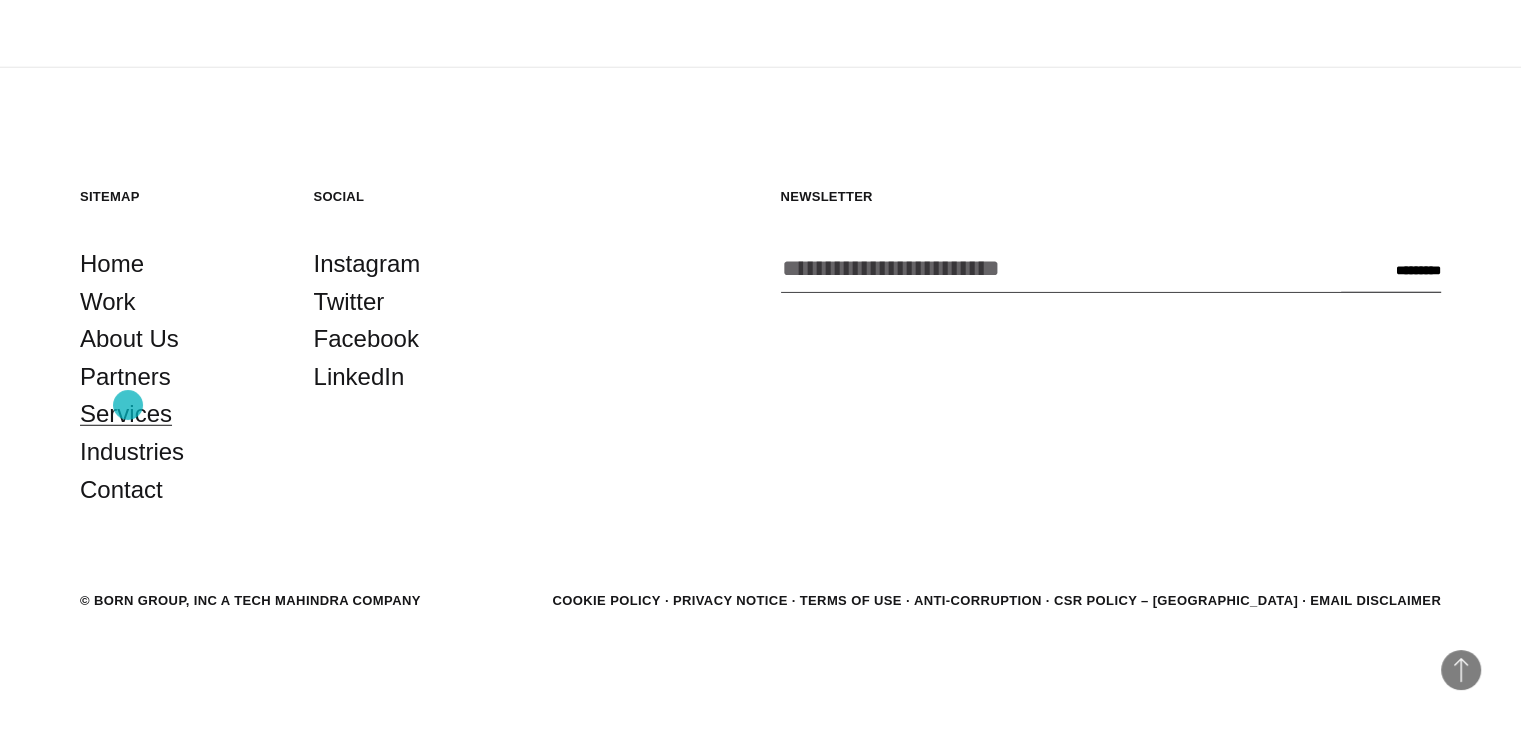 click on "Services" at bounding box center [126, 414] 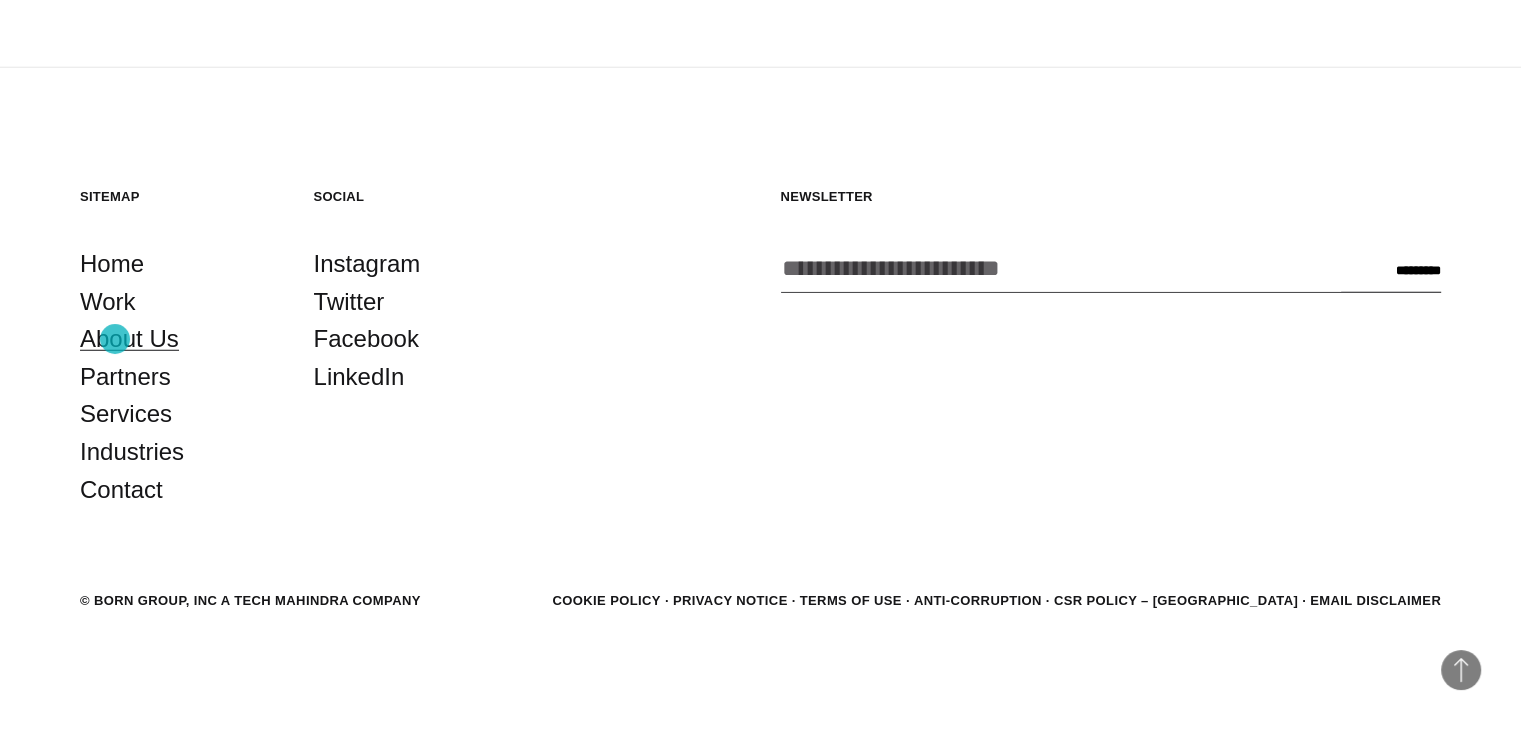 click on "About Us" at bounding box center [129, 339] 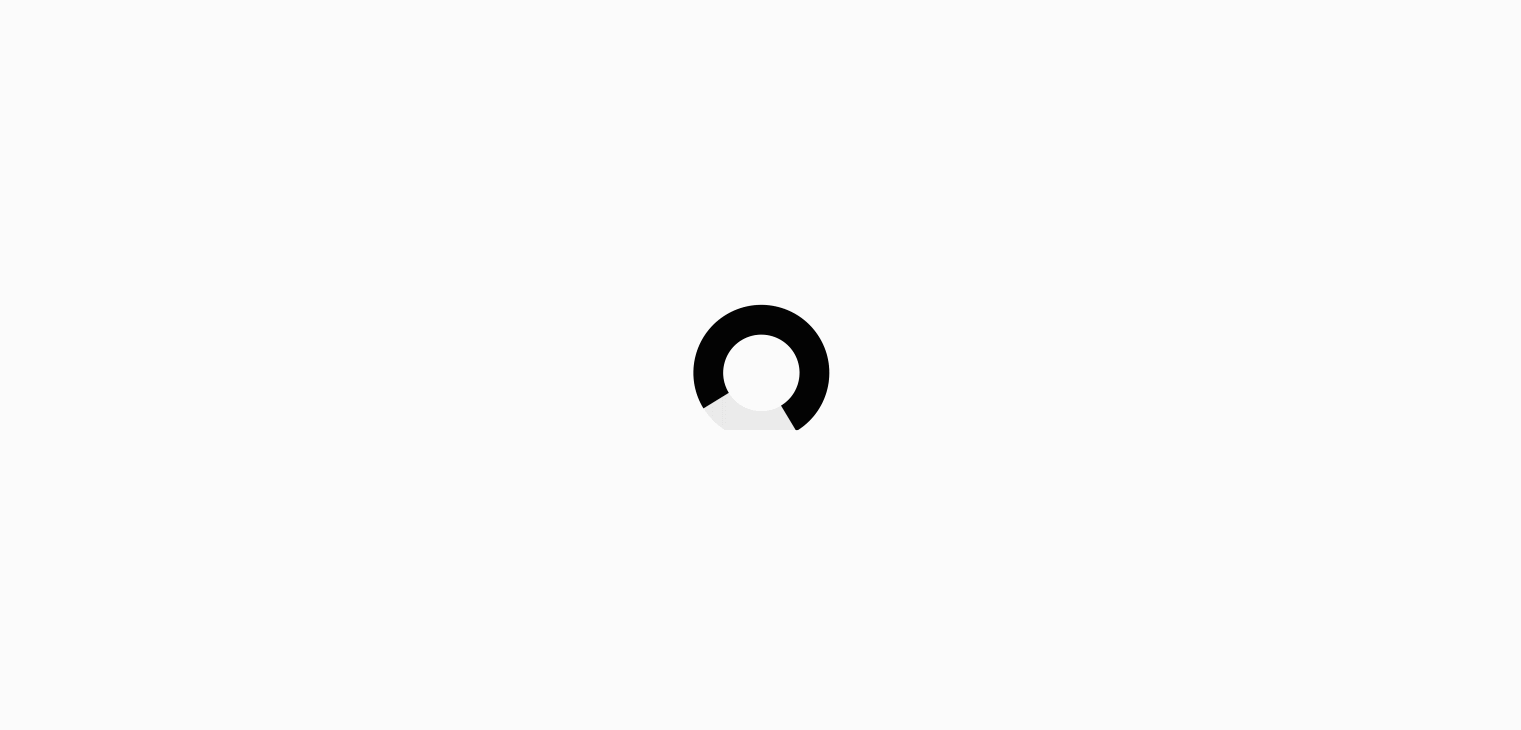 scroll, scrollTop: 0, scrollLeft: 0, axis: both 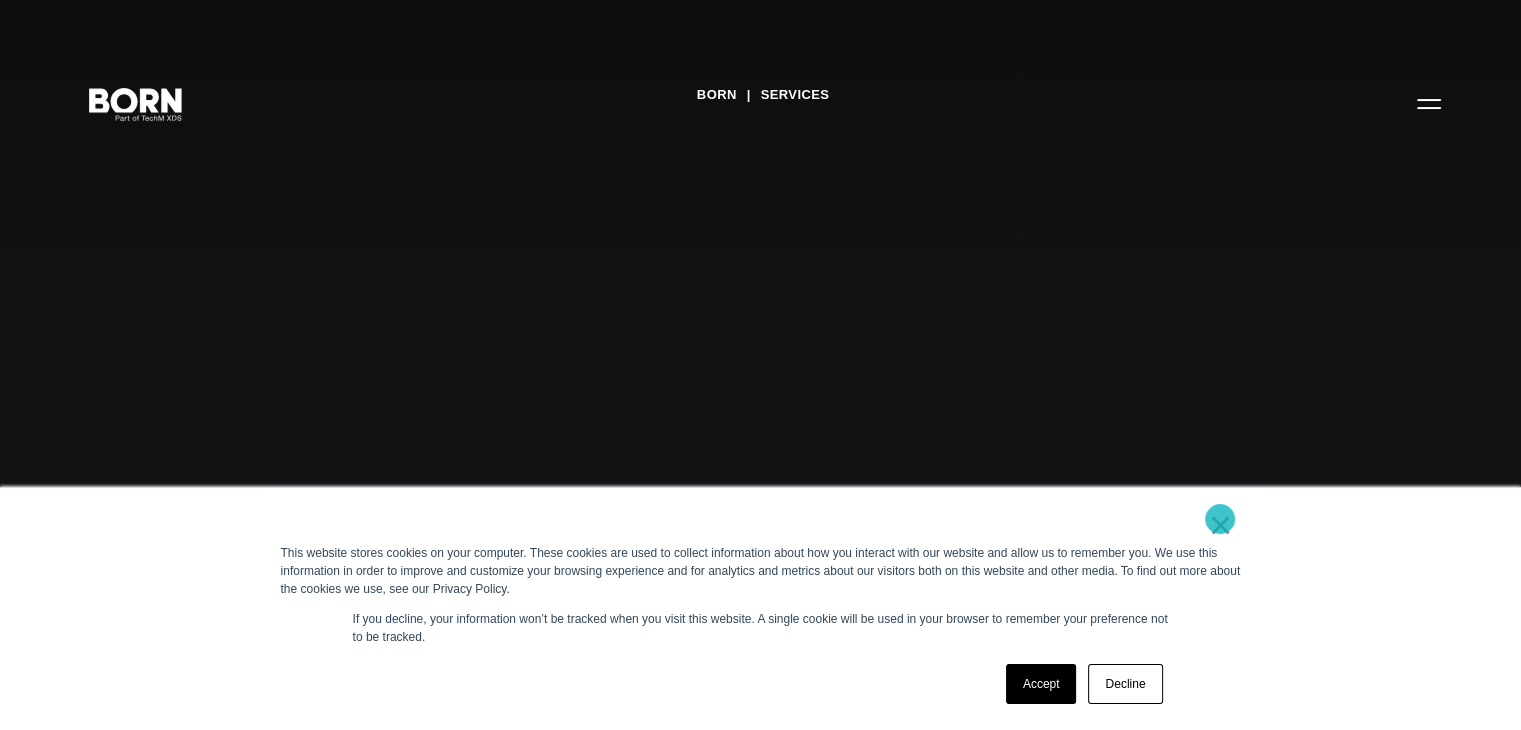 click on "×" at bounding box center [1221, 525] 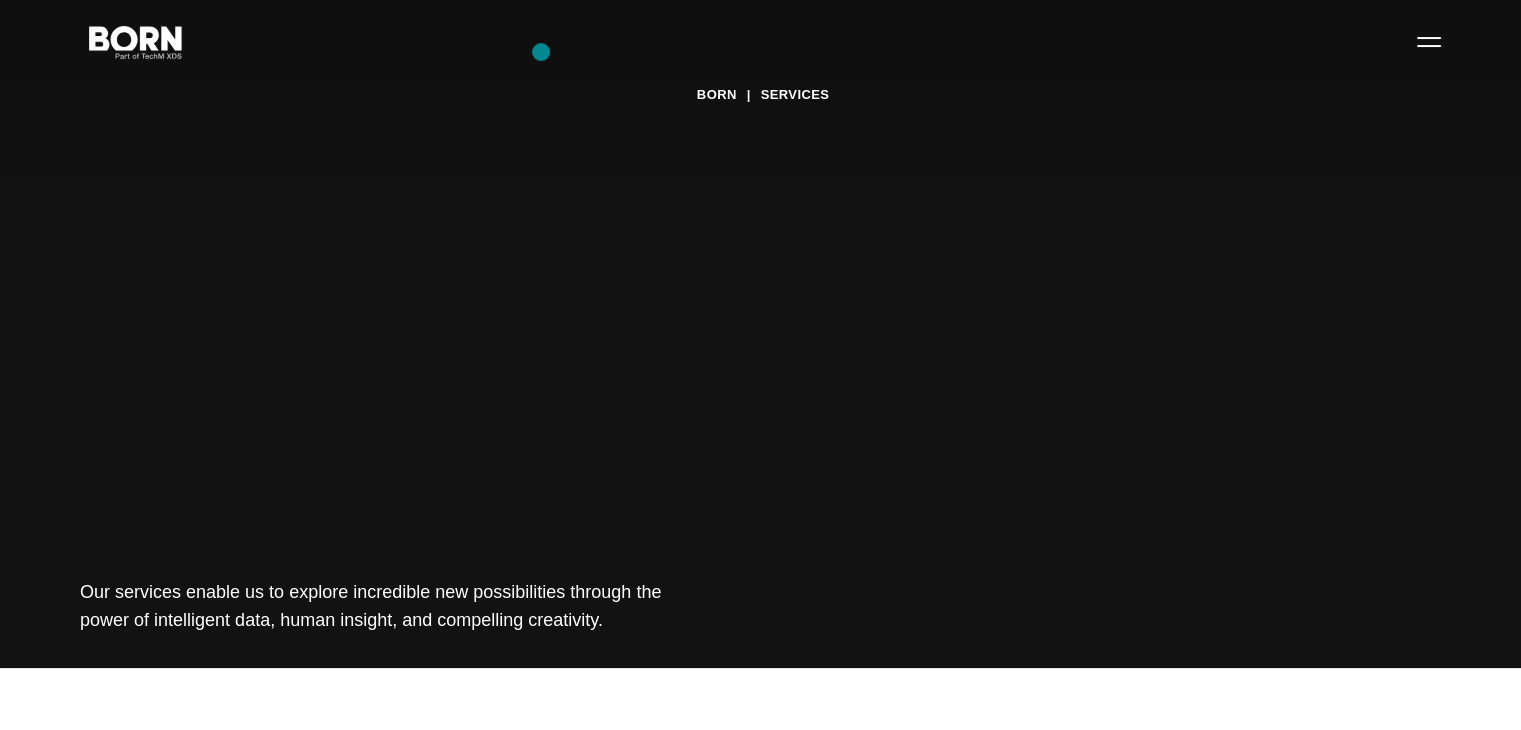 scroll, scrollTop: 0, scrollLeft: 0, axis: both 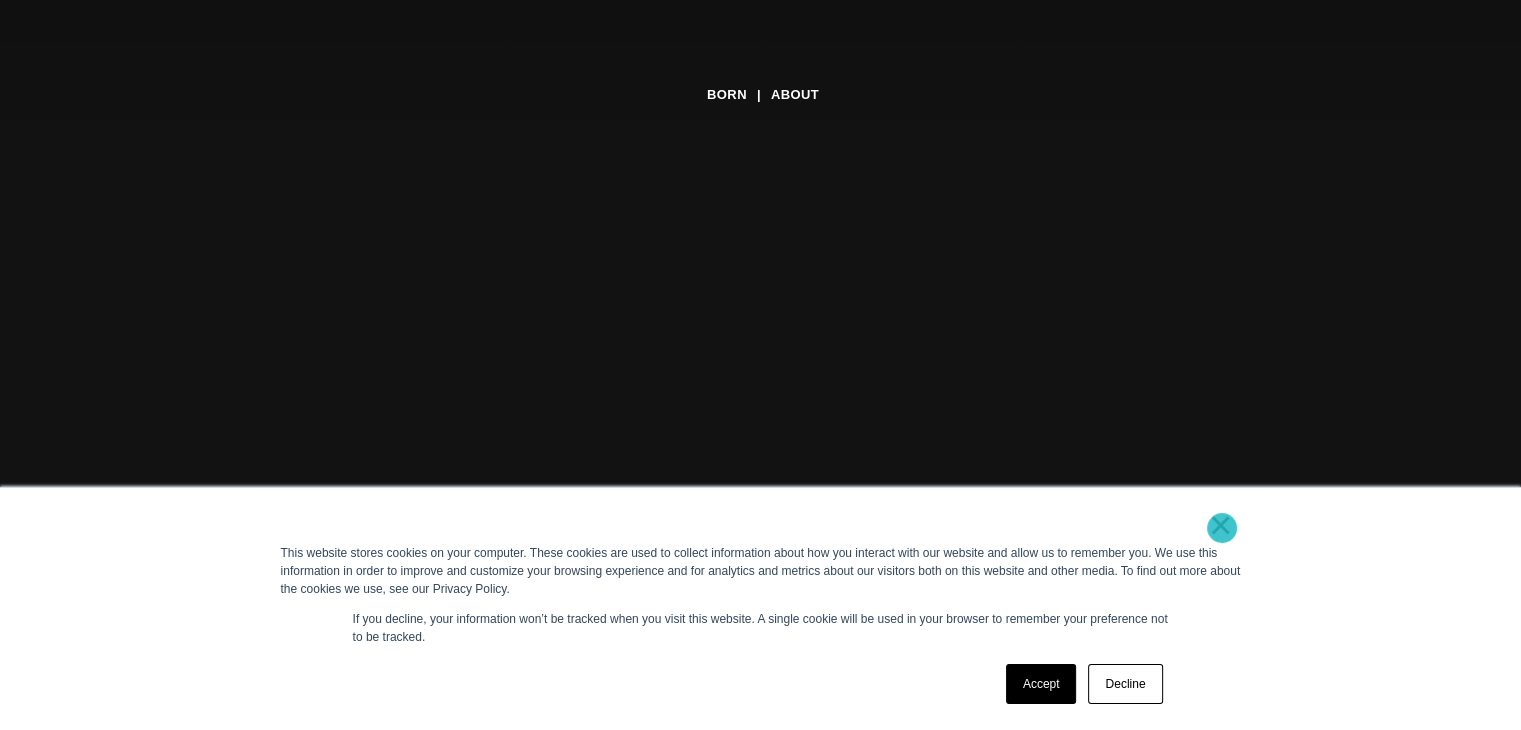 click on "×" at bounding box center (1221, 525) 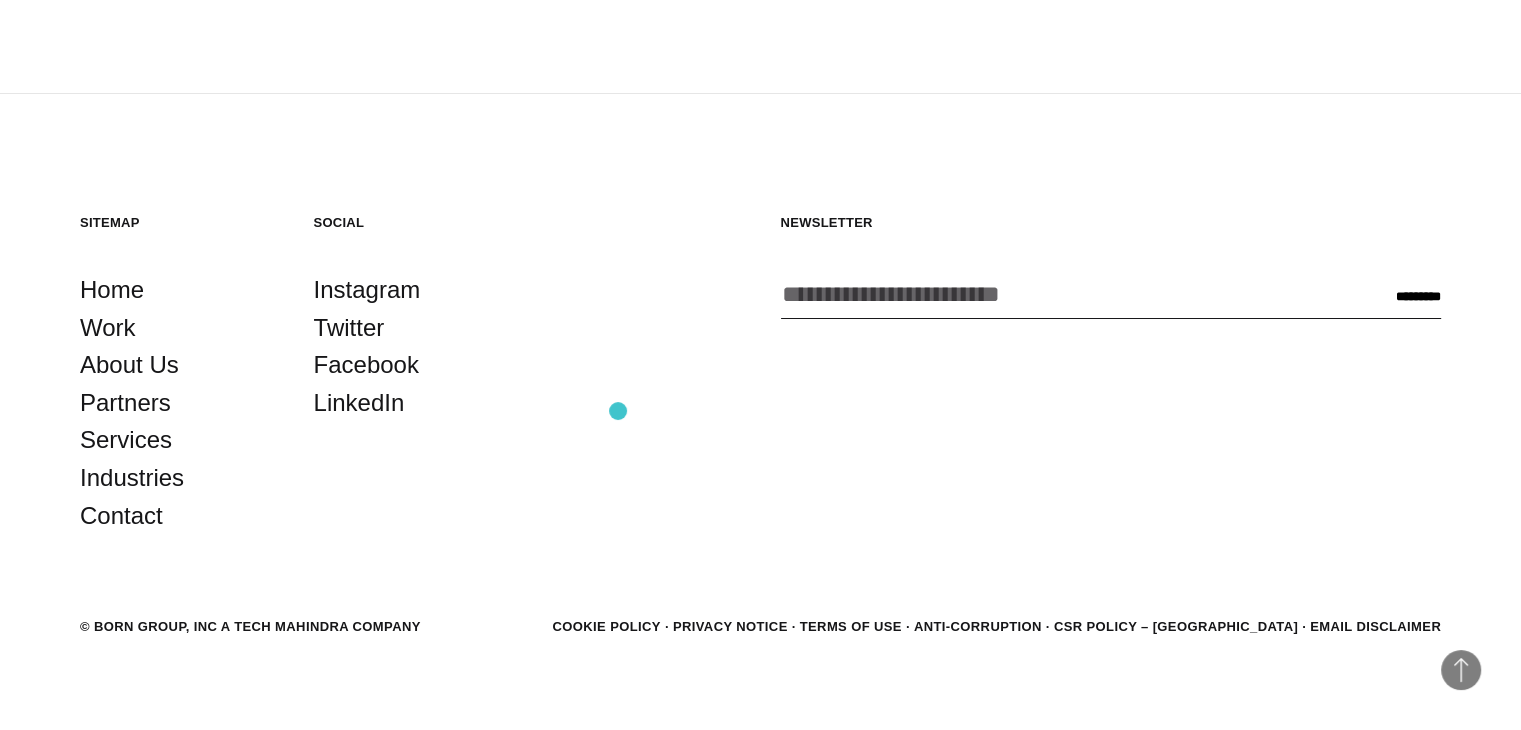 scroll, scrollTop: 7368, scrollLeft: 0, axis: vertical 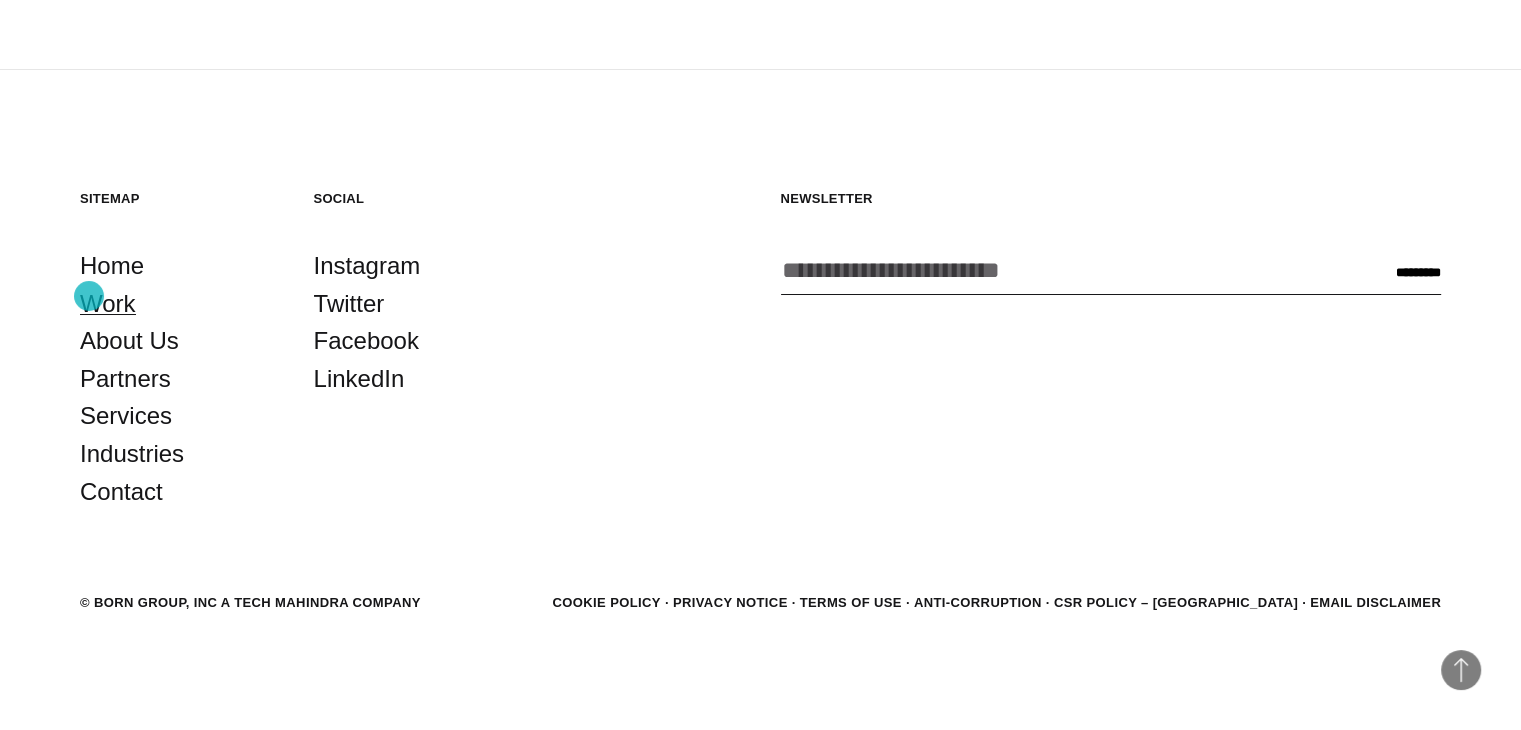 click on "Work" at bounding box center (108, 304) 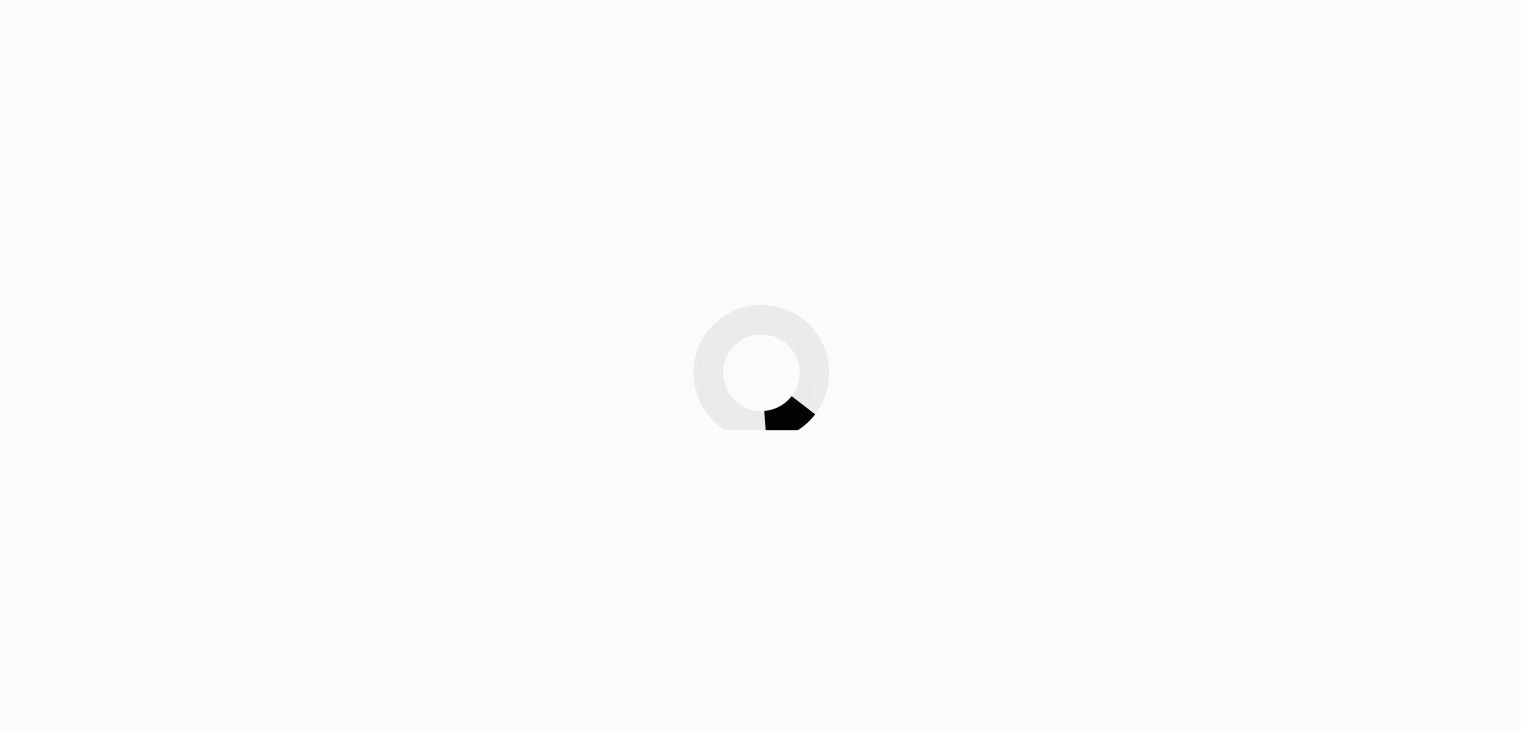 scroll, scrollTop: 0, scrollLeft: 0, axis: both 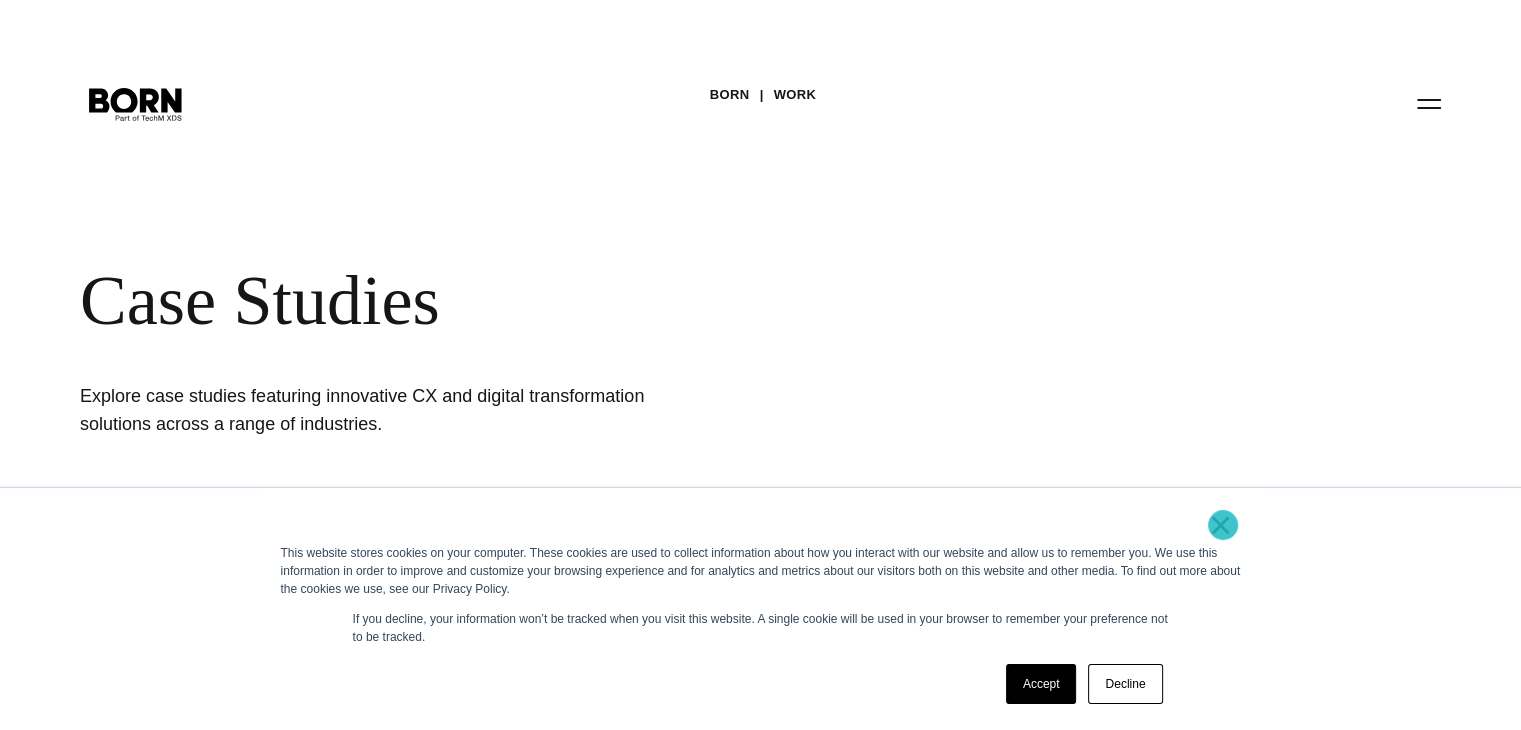 click on "×" at bounding box center [1221, 525] 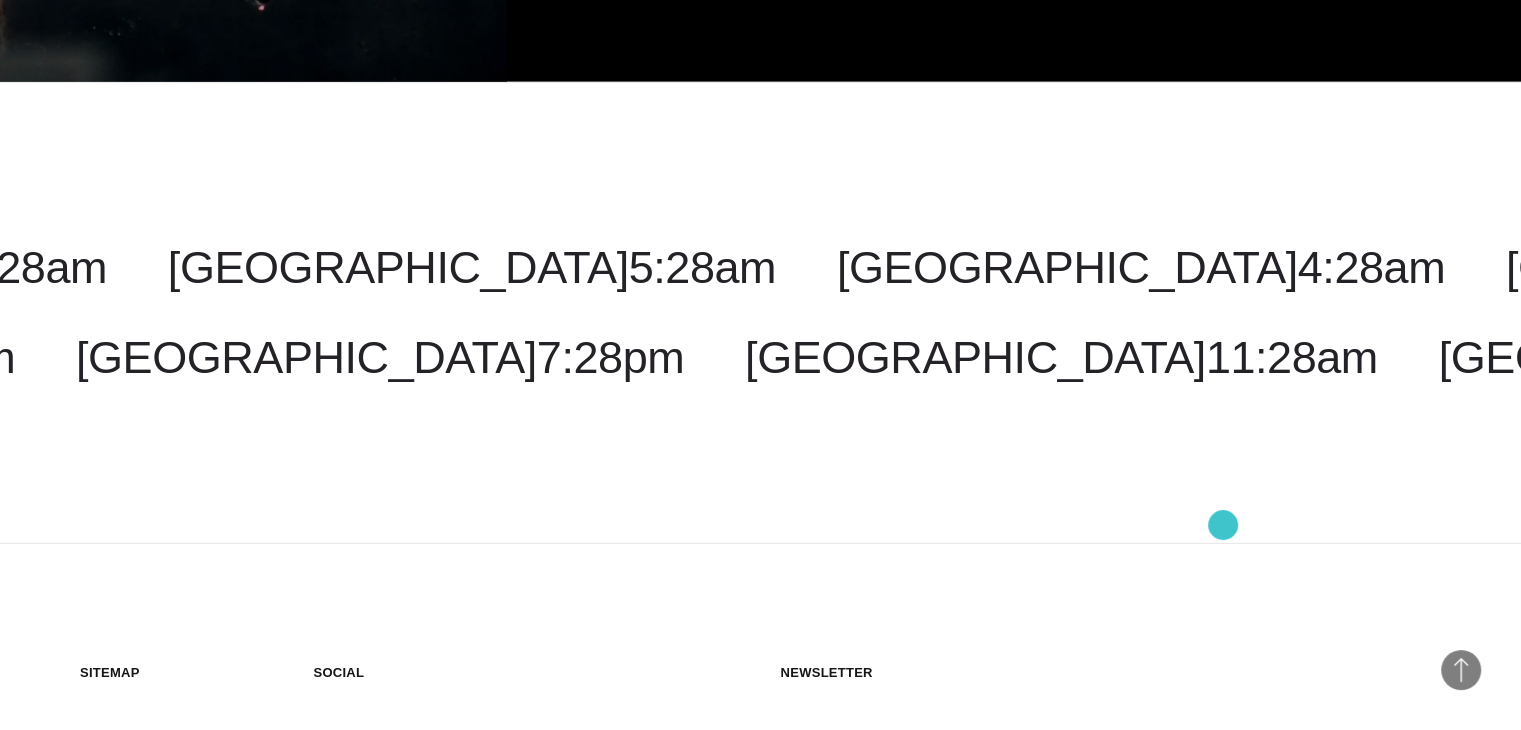 scroll, scrollTop: 6328, scrollLeft: 0, axis: vertical 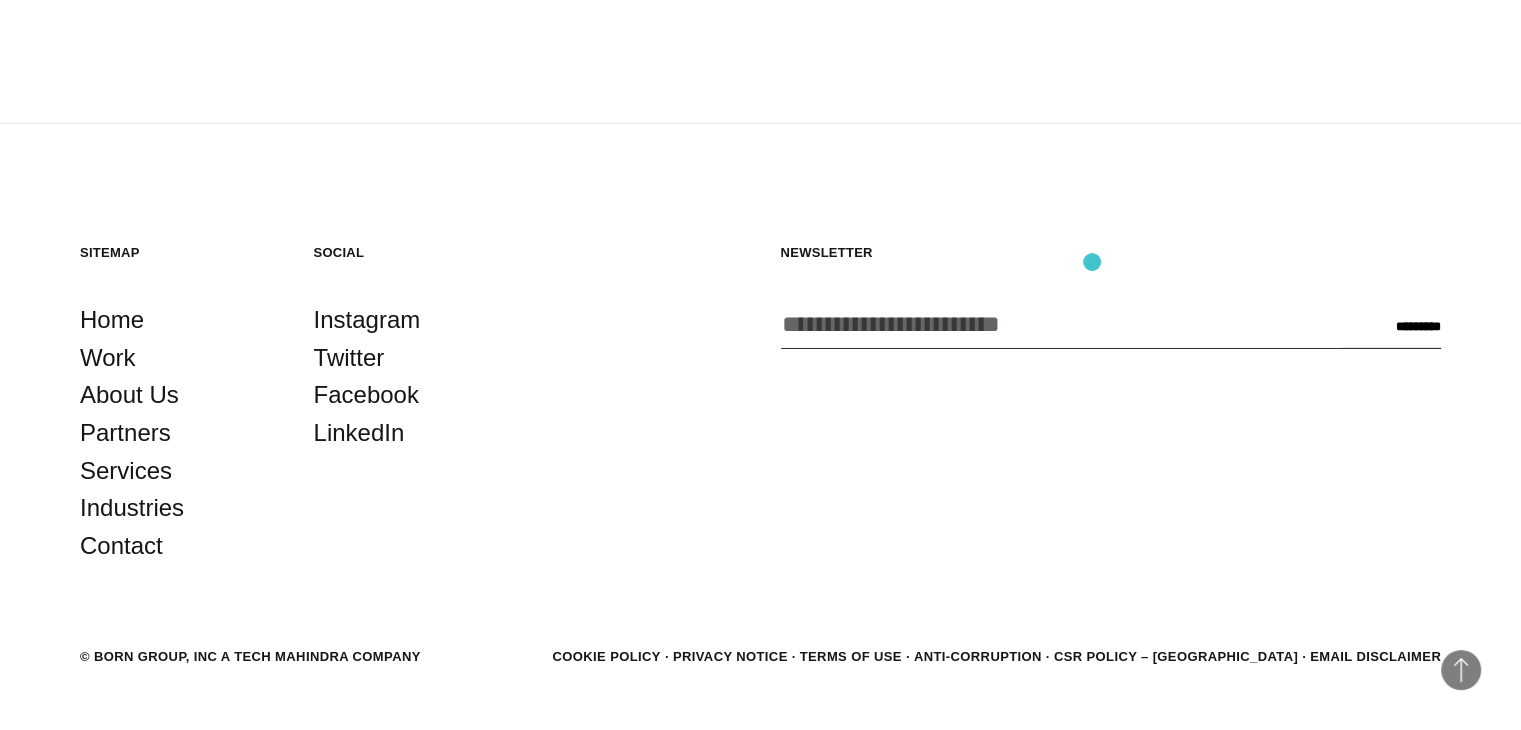 click on "Enter your email address *" at bounding box center (1061, 324) 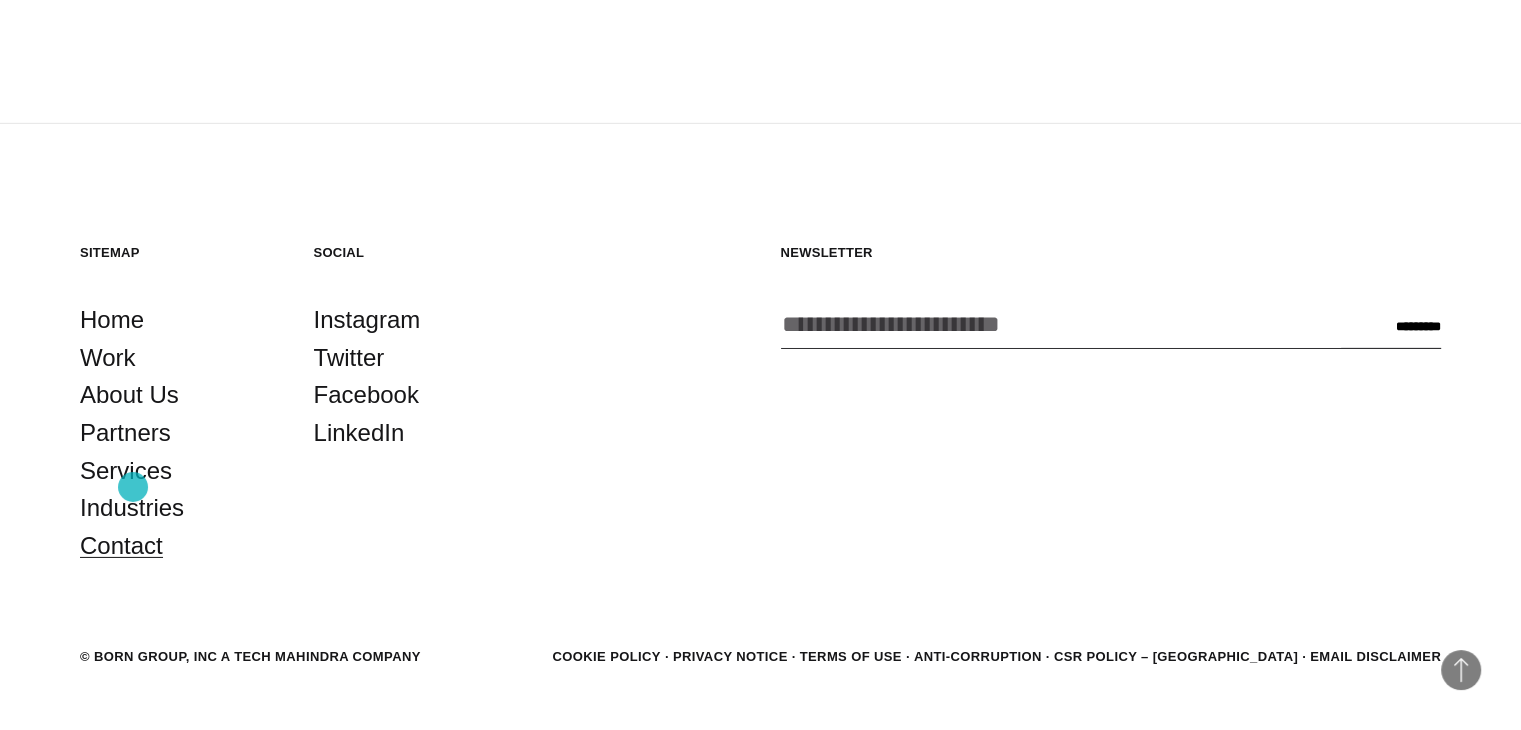 click on "Contact" at bounding box center [121, 546] 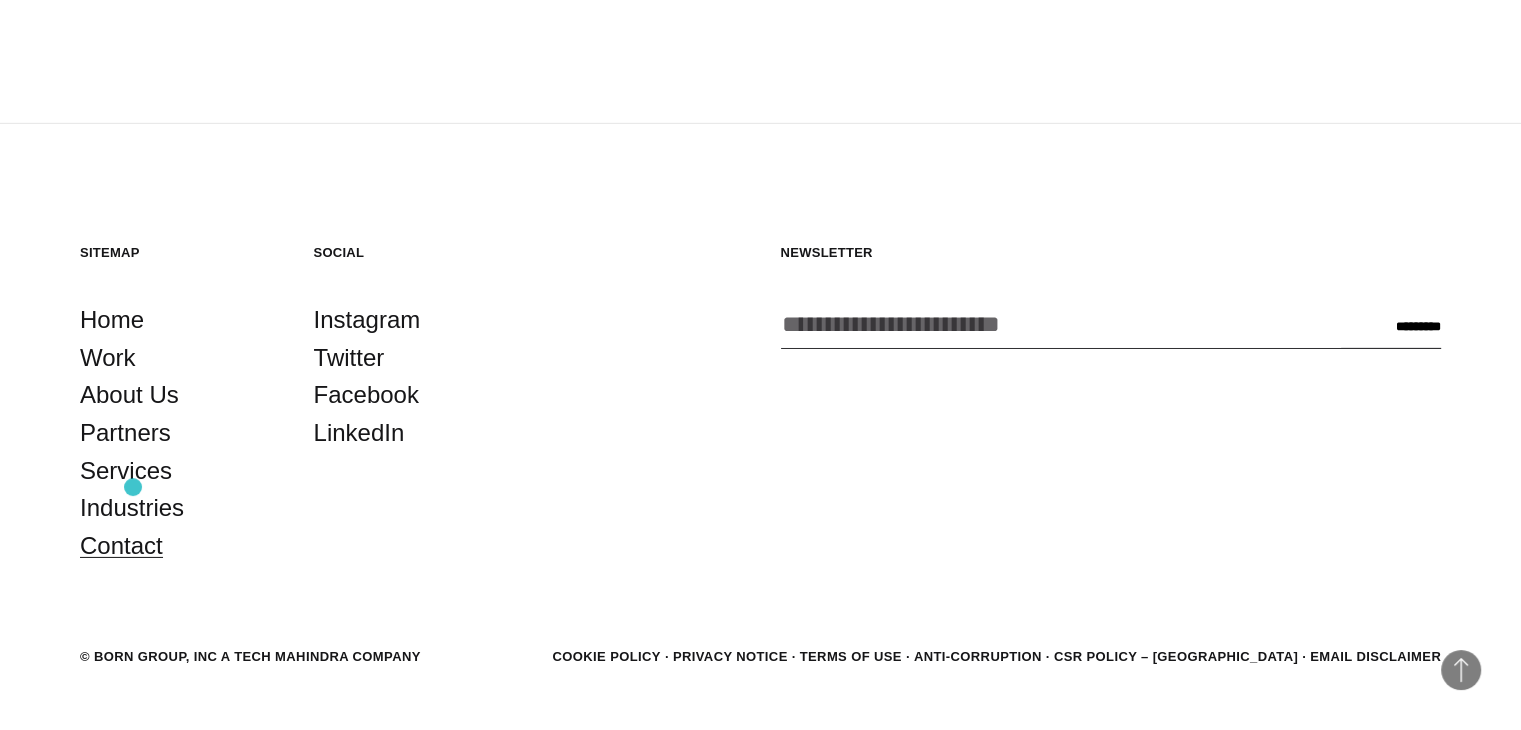 scroll, scrollTop: 6280, scrollLeft: 0, axis: vertical 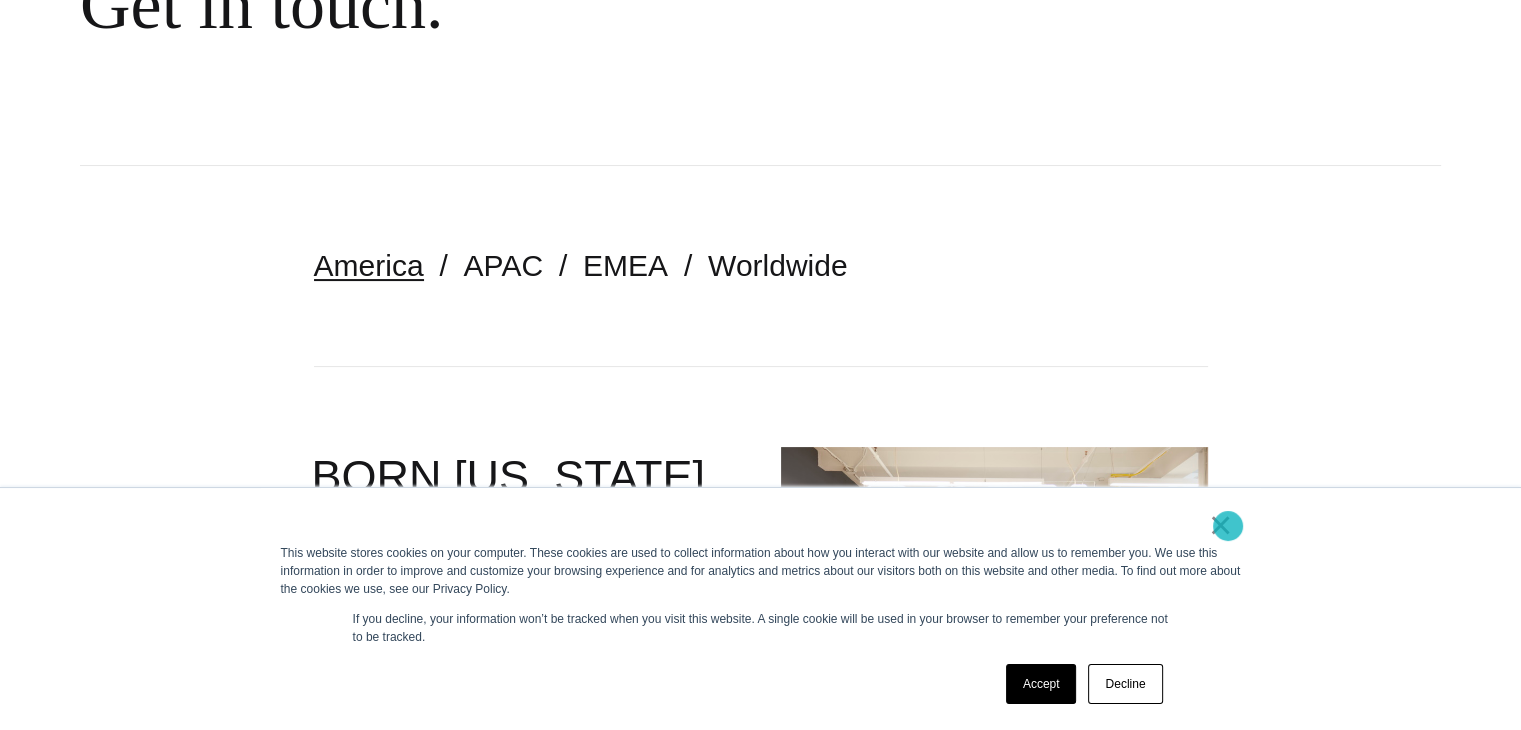 click on "×" at bounding box center (1221, 525) 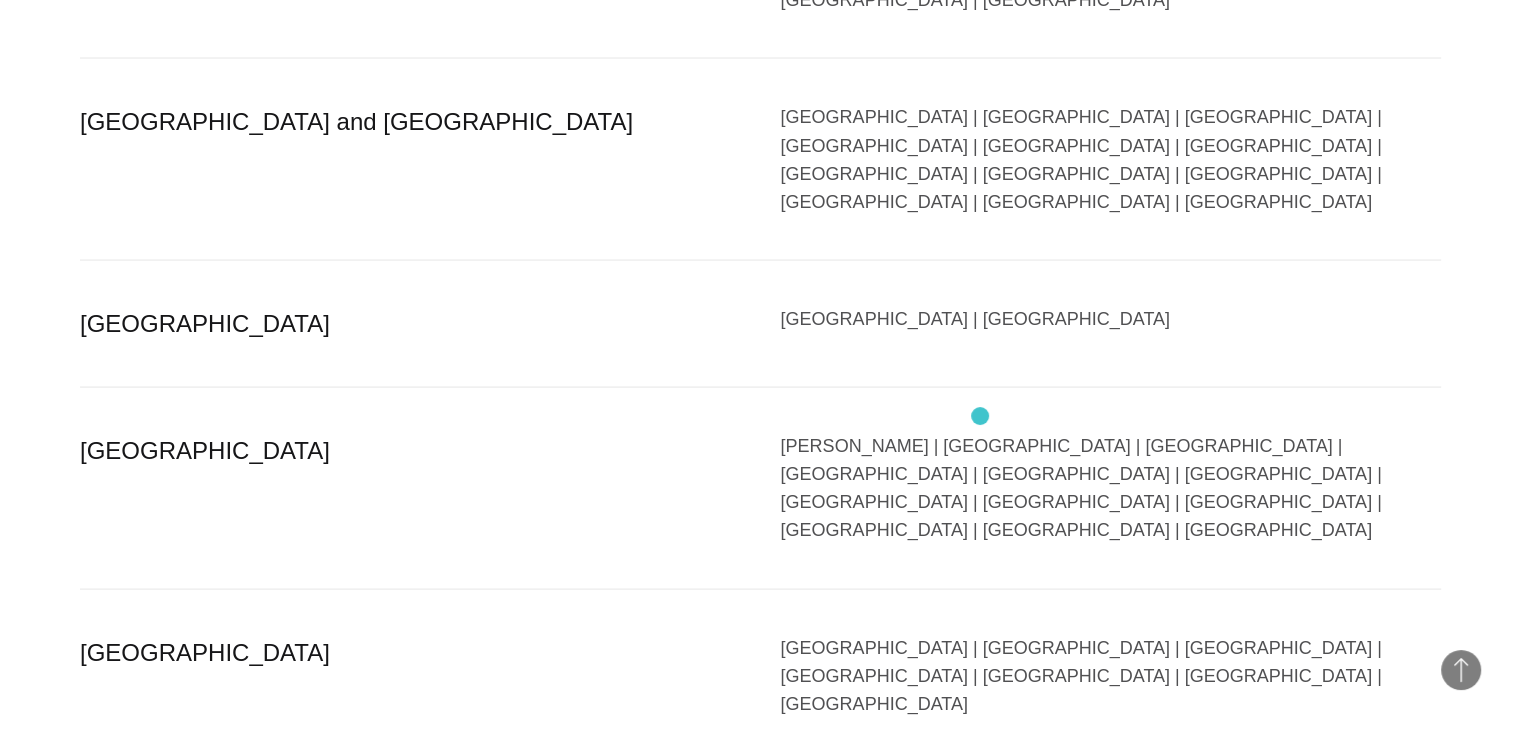 scroll, scrollTop: 3972, scrollLeft: 0, axis: vertical 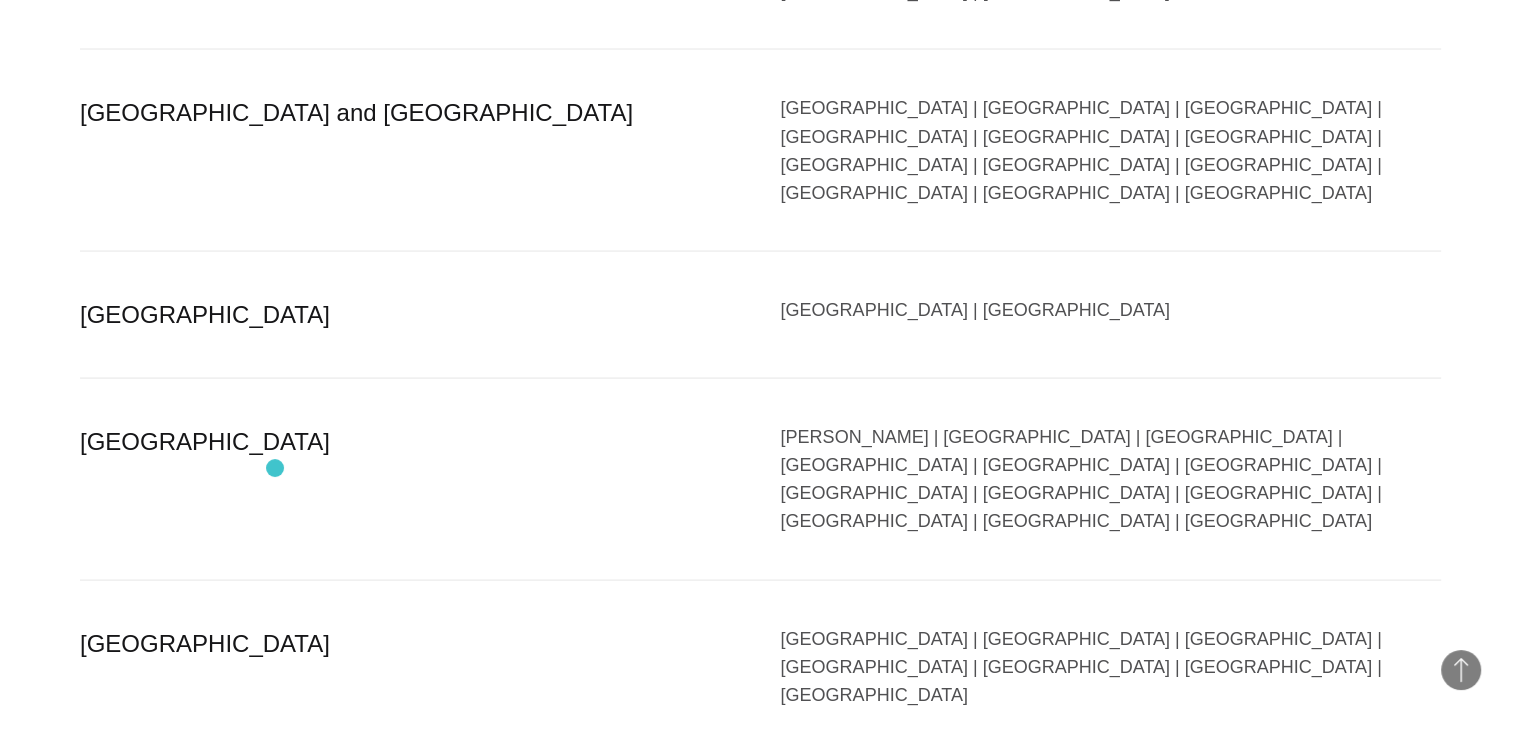 click on "[GEOGRAPHIC_DATA]" at bounding box center (410, 882) 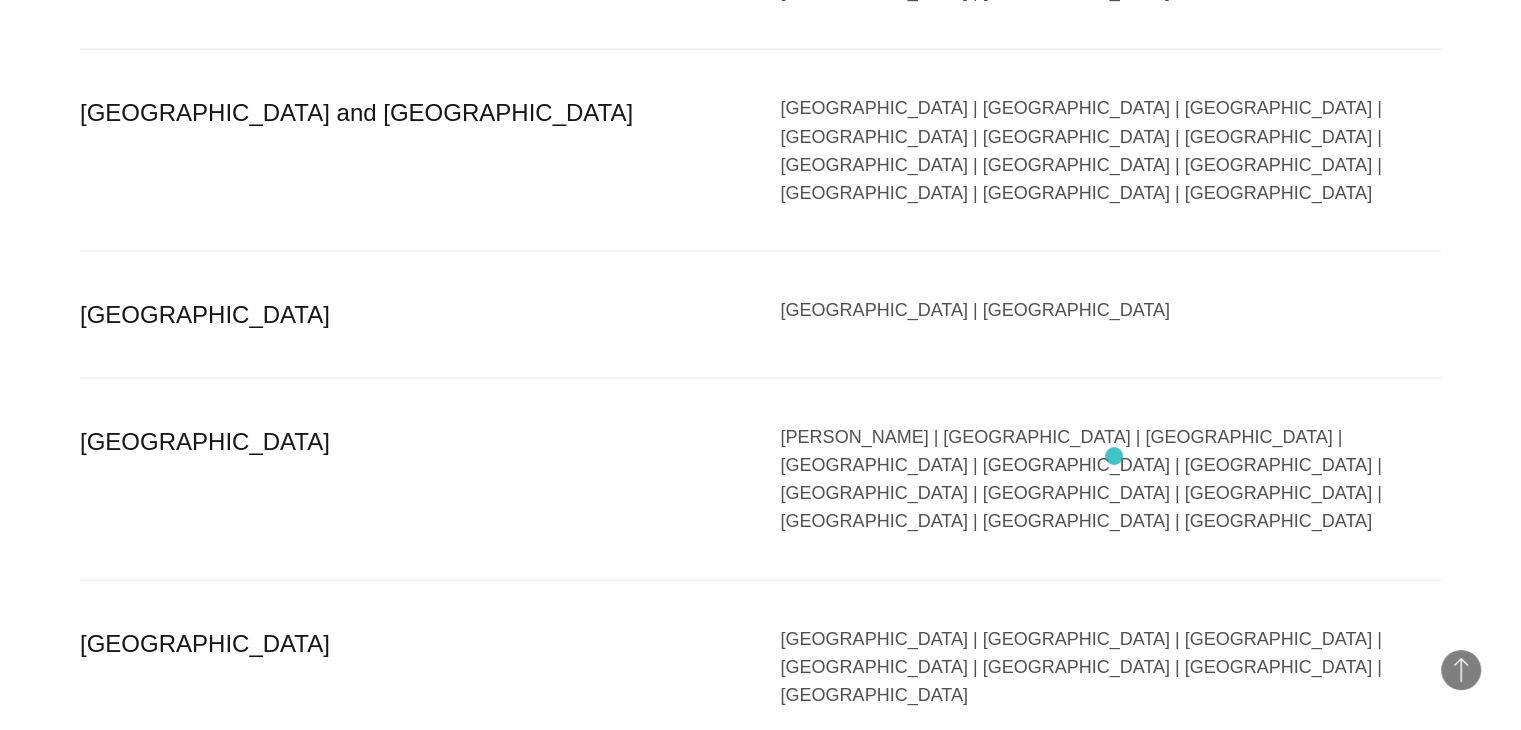 click on "[GEOGRAPHIC_DATA] | [GEOGRAPHIC_DATA] | [GEOGRAPHIC_DATA] | [GEOGRAPHIC_DATA] | [GEOGRAPHIC_DATA] | [GEOGRAPHIC_DATA] | [GEOGRAPHIC_DATA] | [GEOGRAPHIC_DATA] | [GEOGRAPHIC_DATA] | [GEOGRAPHIC_DATA] | [GEOGRAPHIC_DATA] | [GEOGRAPHIC_DATA] | [GEOGRAPHIC_DATA] | [GEOGRAPHIC_DATA] | [GEOGRAPHIC_DATA] | [GEOGRAPHIC_DATA]" at bounding box center [1111, 882] 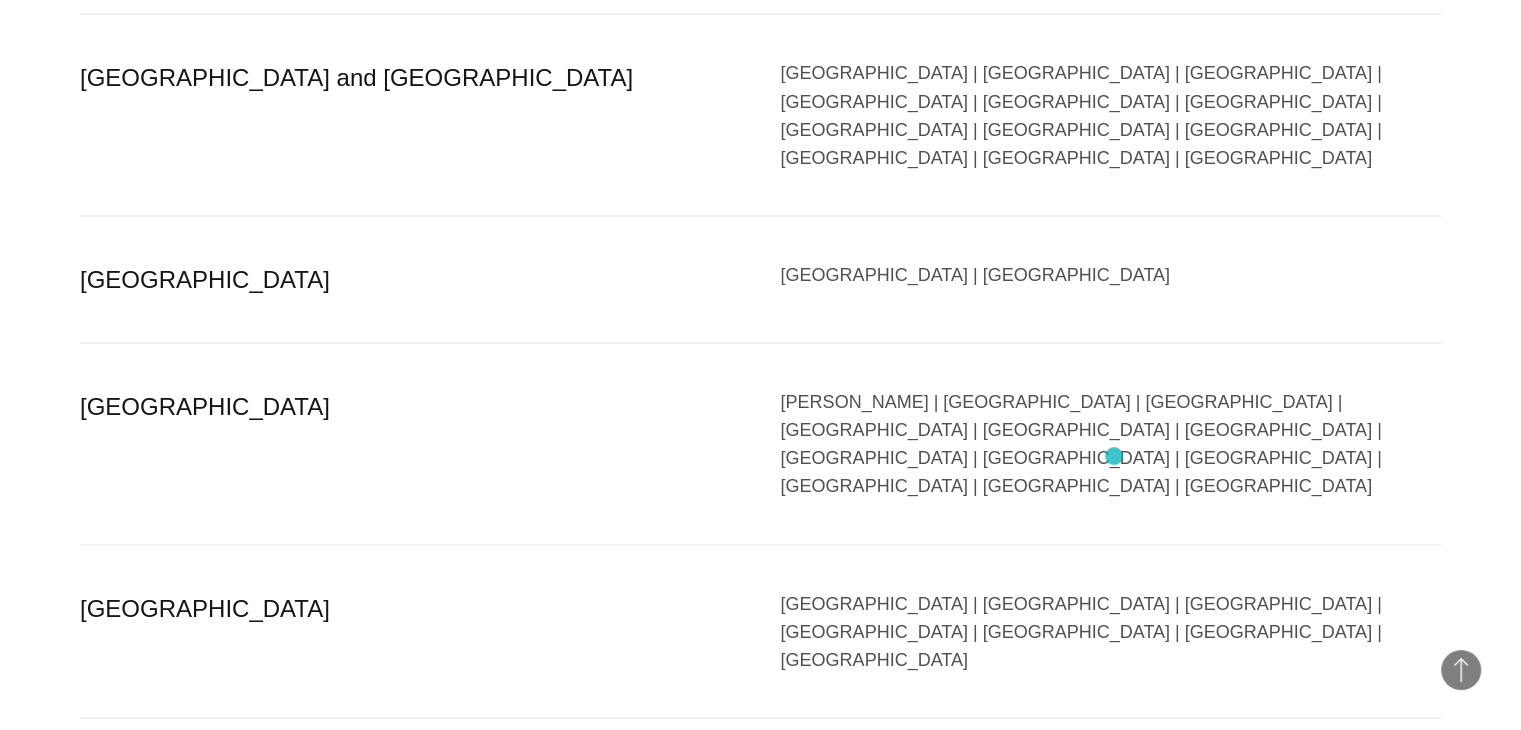 scroll, scrollTop: 4008, scrollLeft: 0, axis: vertical 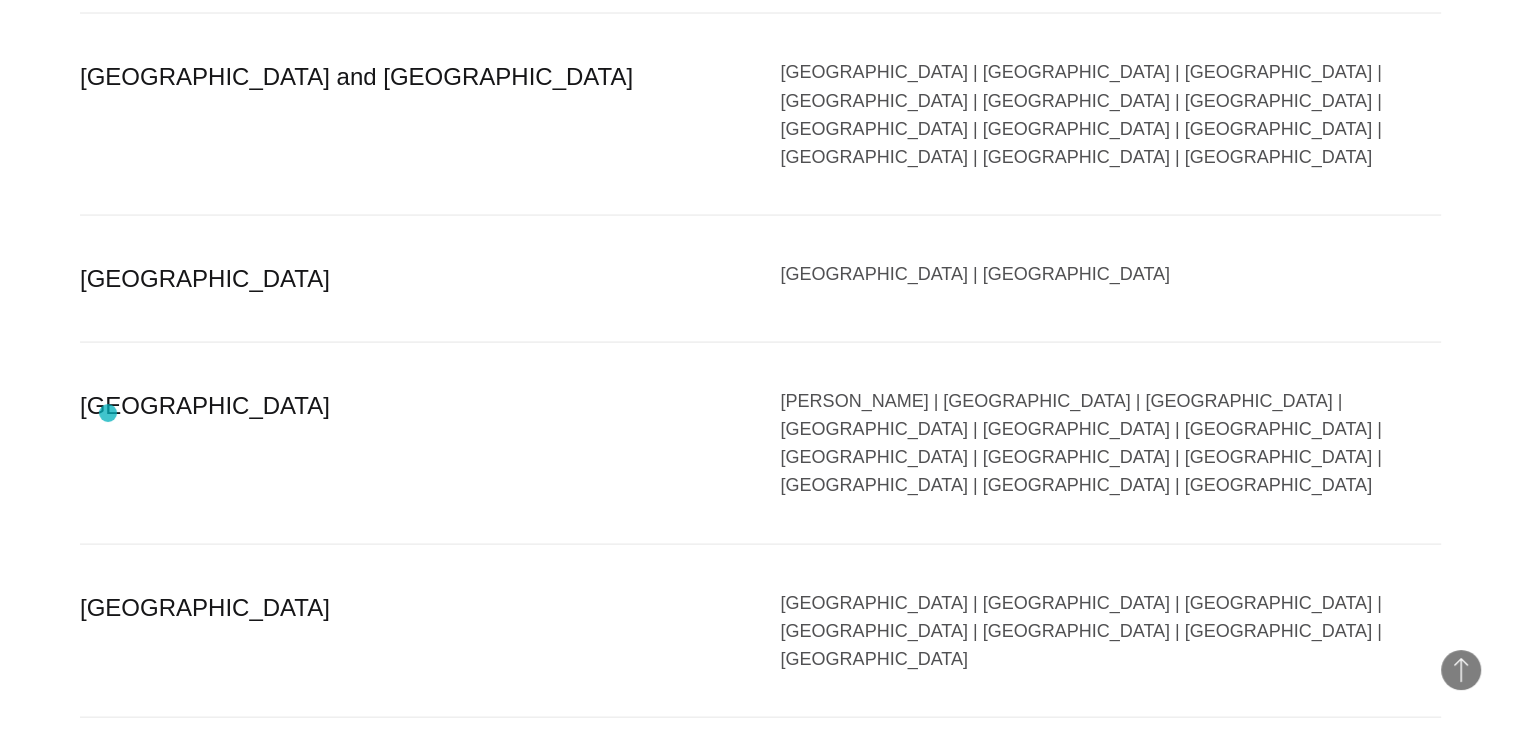 click on "India" at bounding box center (410, 846) 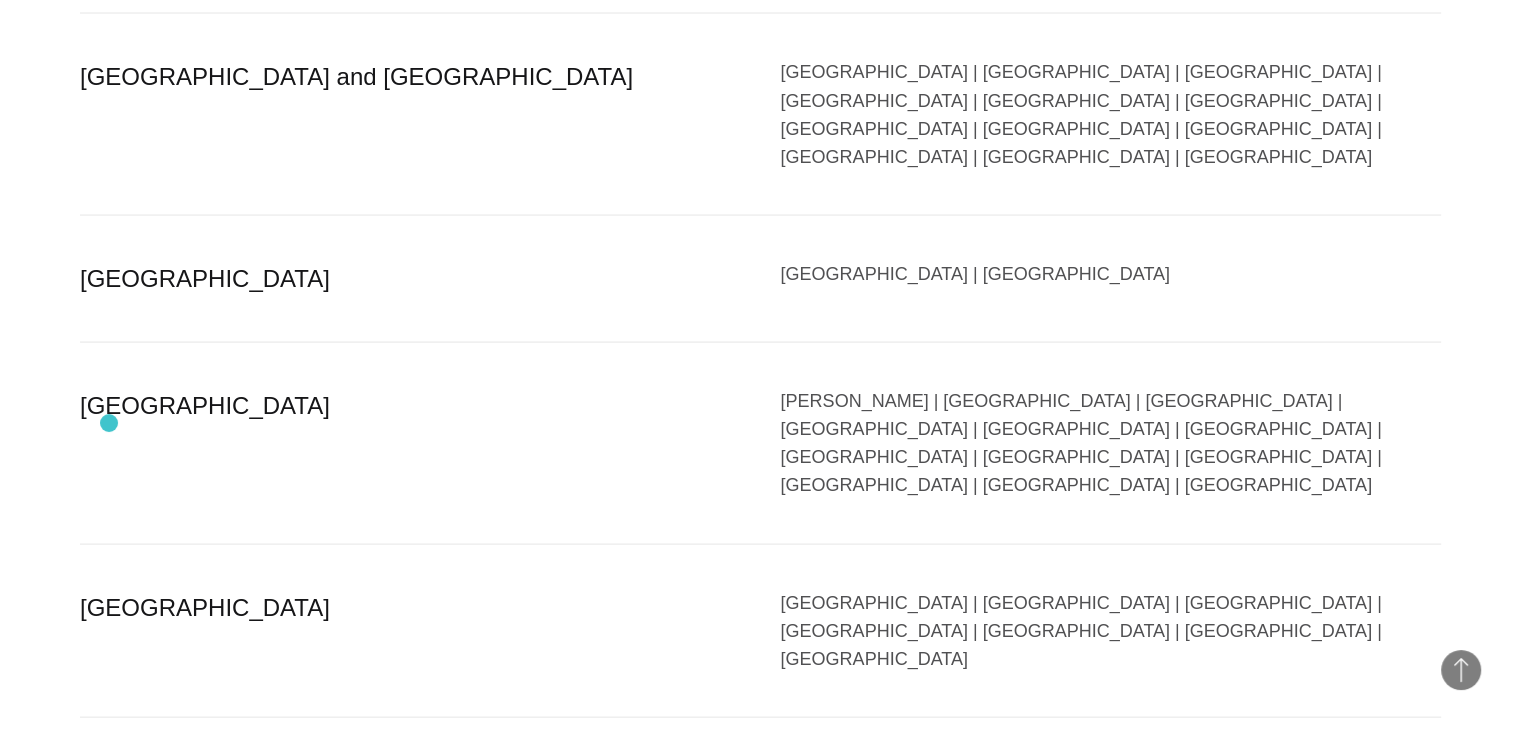 click on "India" at bounding box center (410, 846) 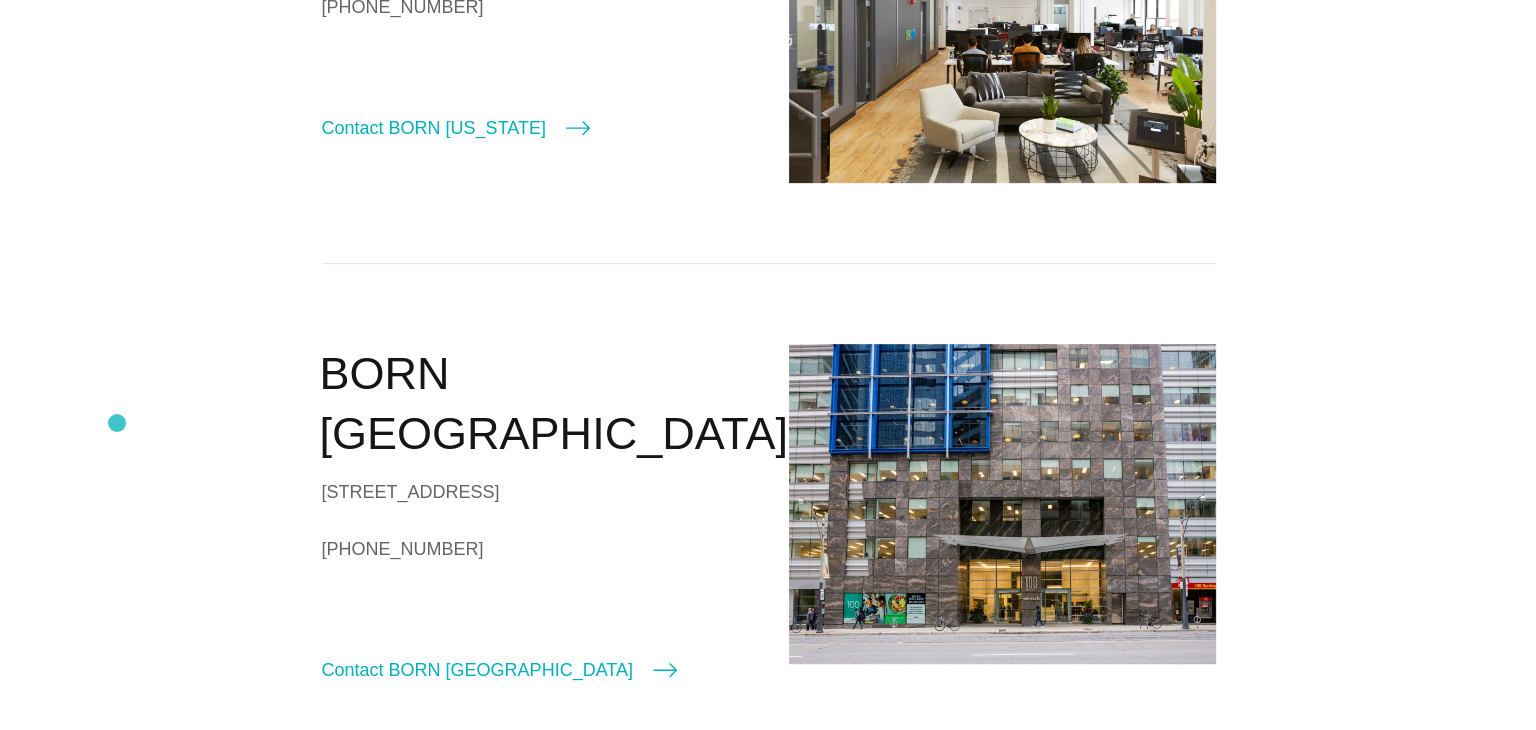 scroll, scrollTop: 0, scrollLeft: 0, axis: both 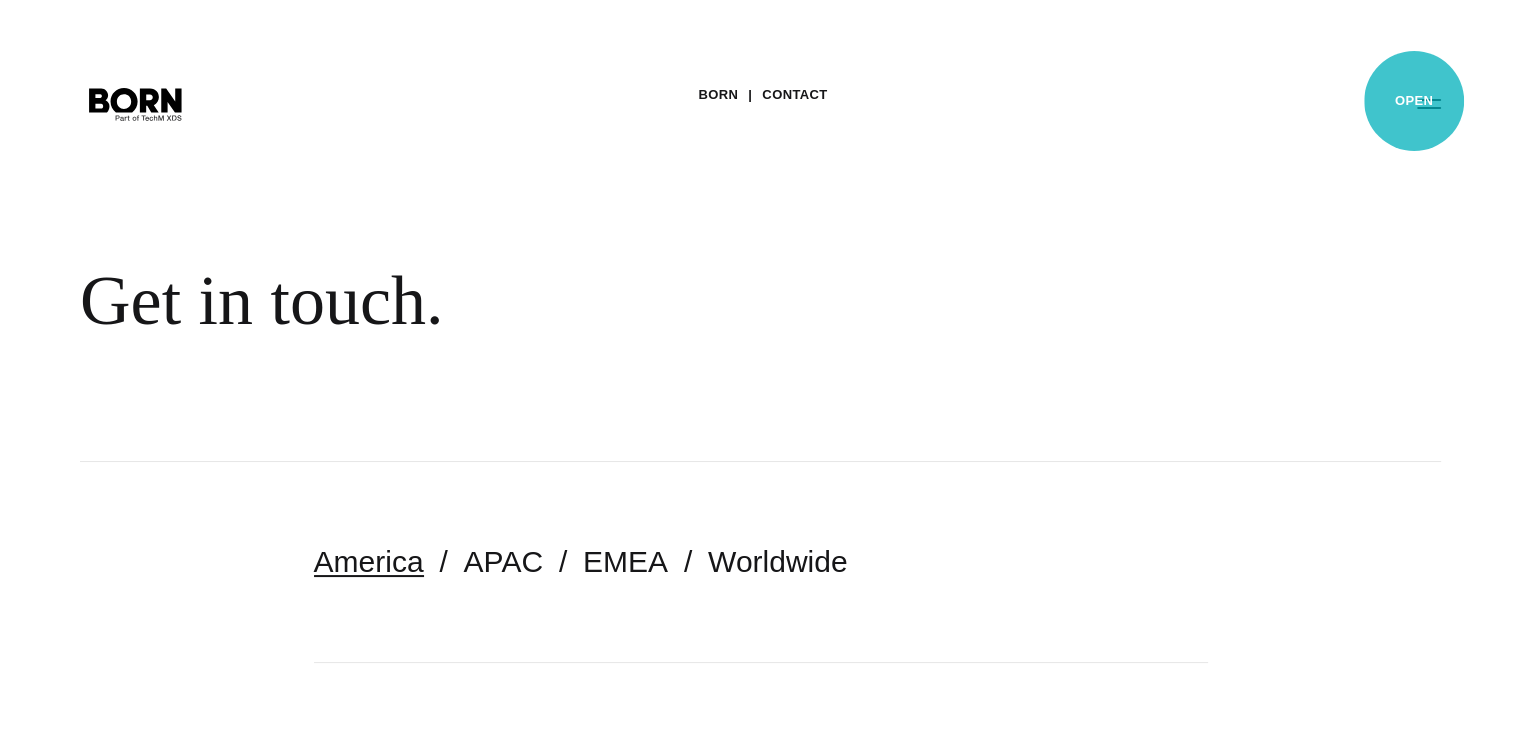 click on "Primary Menu" at bounding box center (1429, 103) 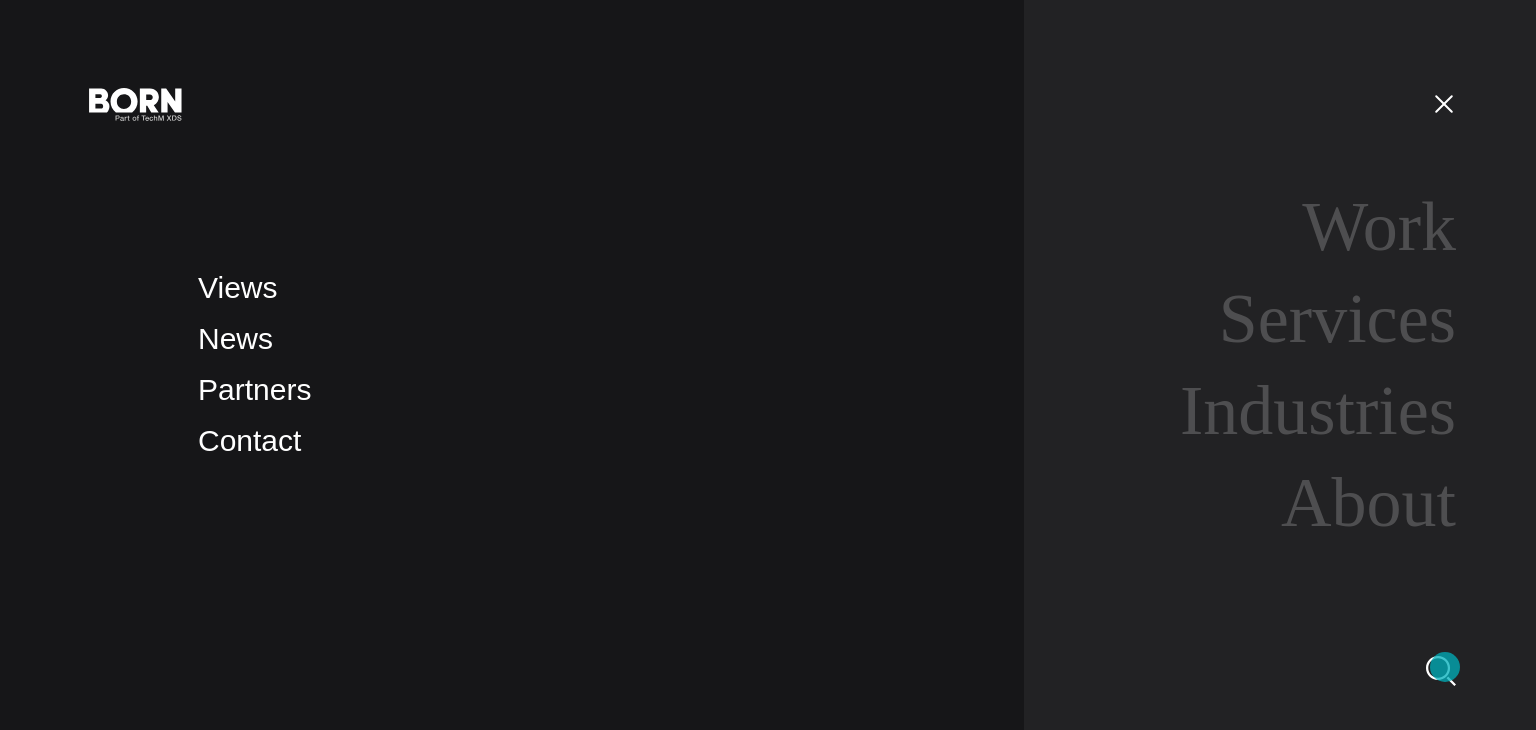 click at bounding box center [1441, 671] 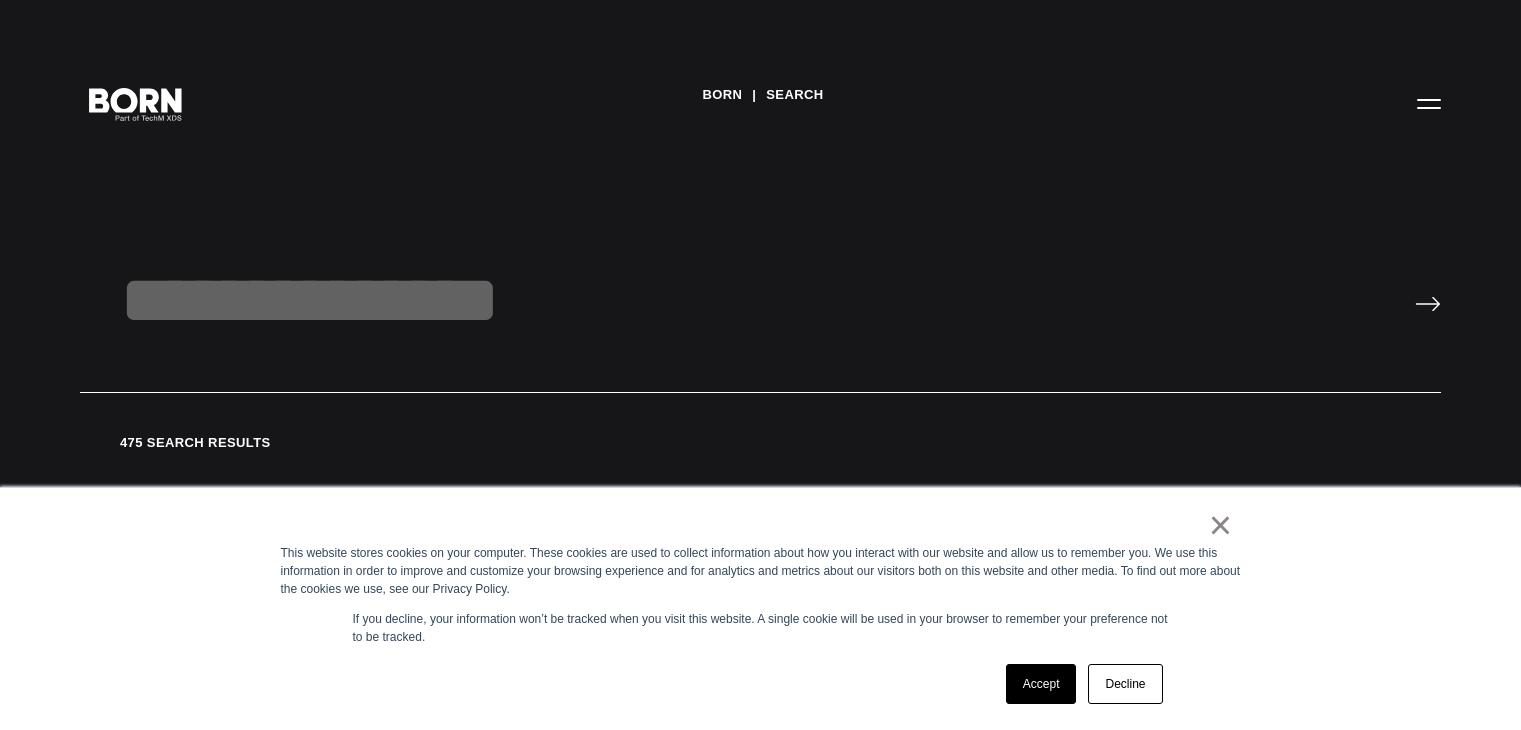 scroll, scrollTop: 0, scrollLeft: 0, axis: both 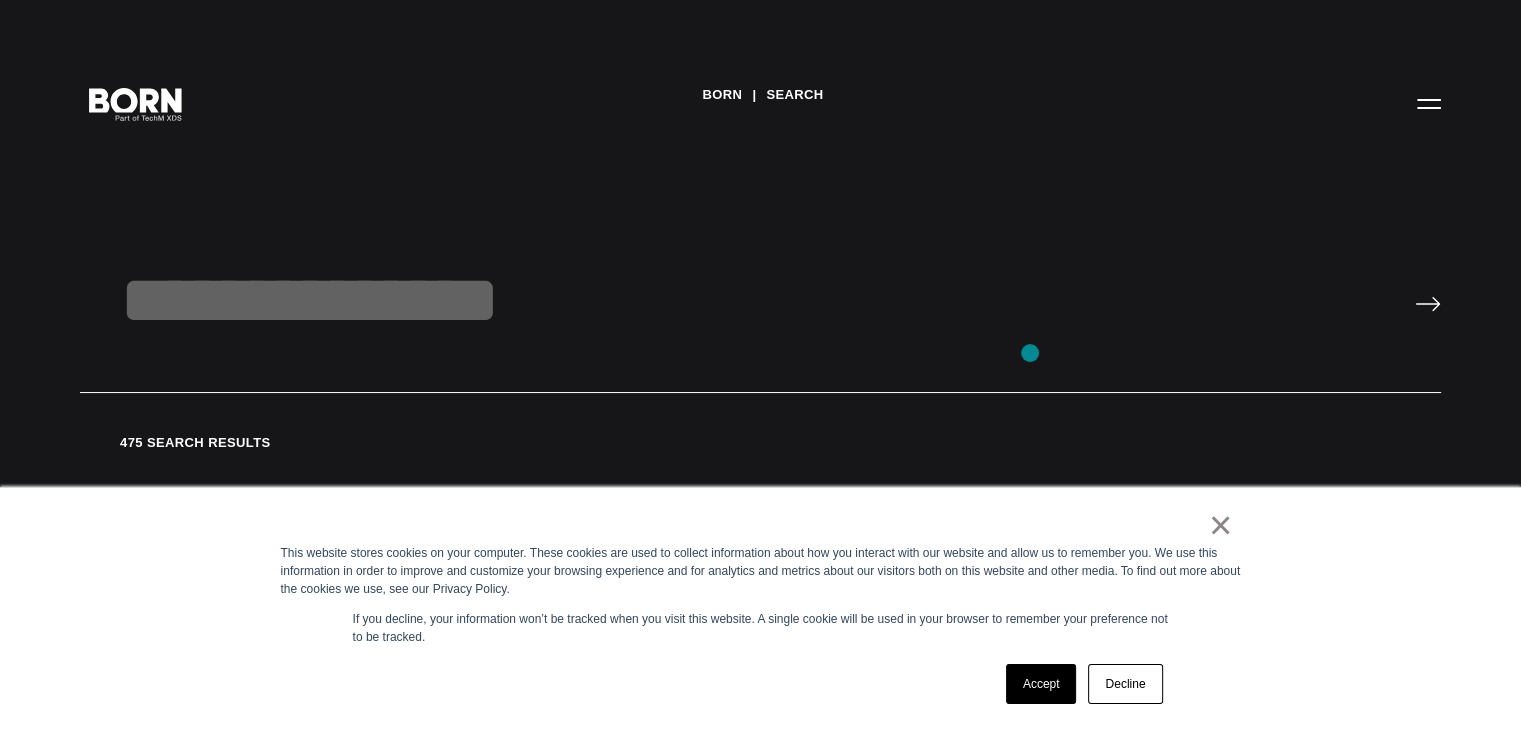 click at bounding box center (760, 326) 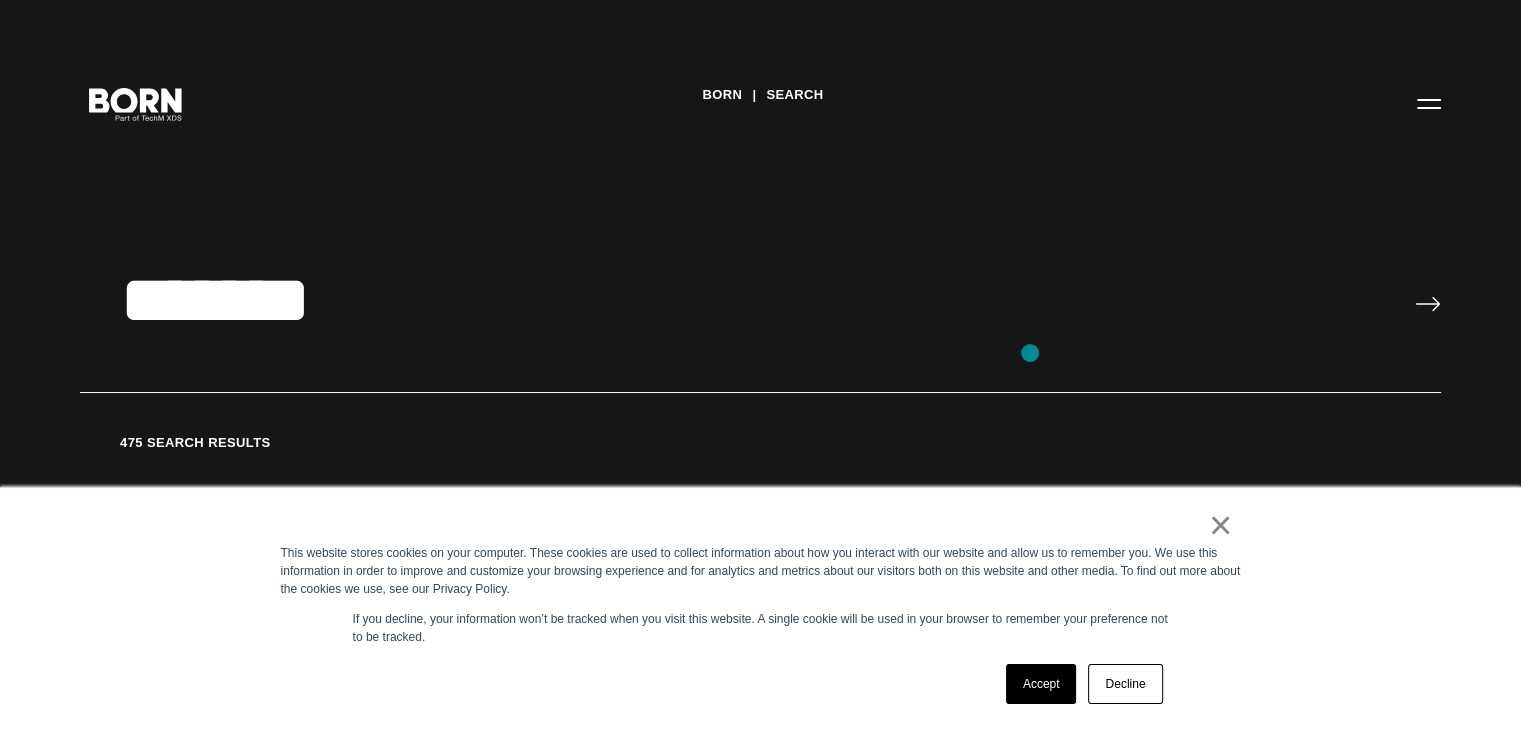 type on "*******" 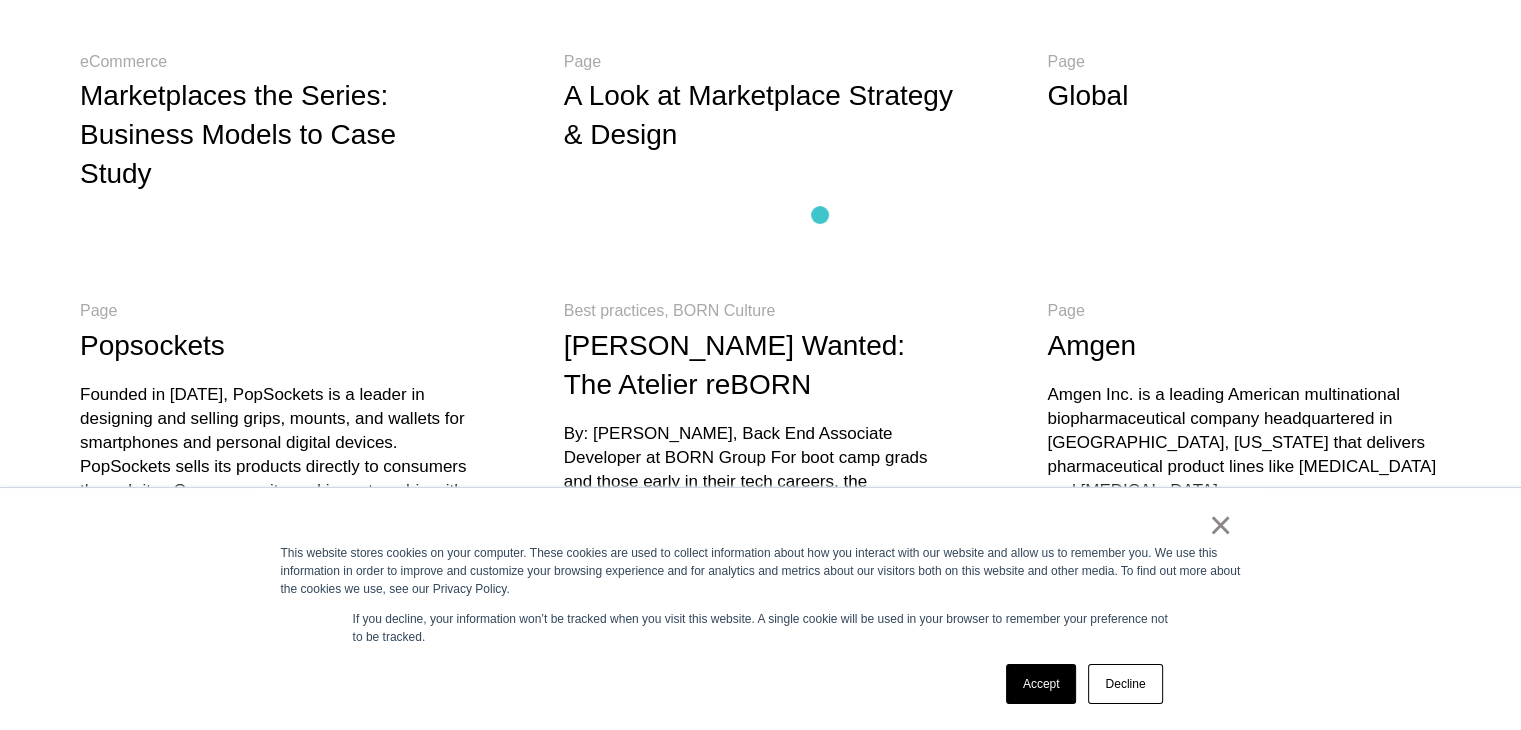 scroll, scrollTop: 558, scrollLeft: 0, axis: vertical 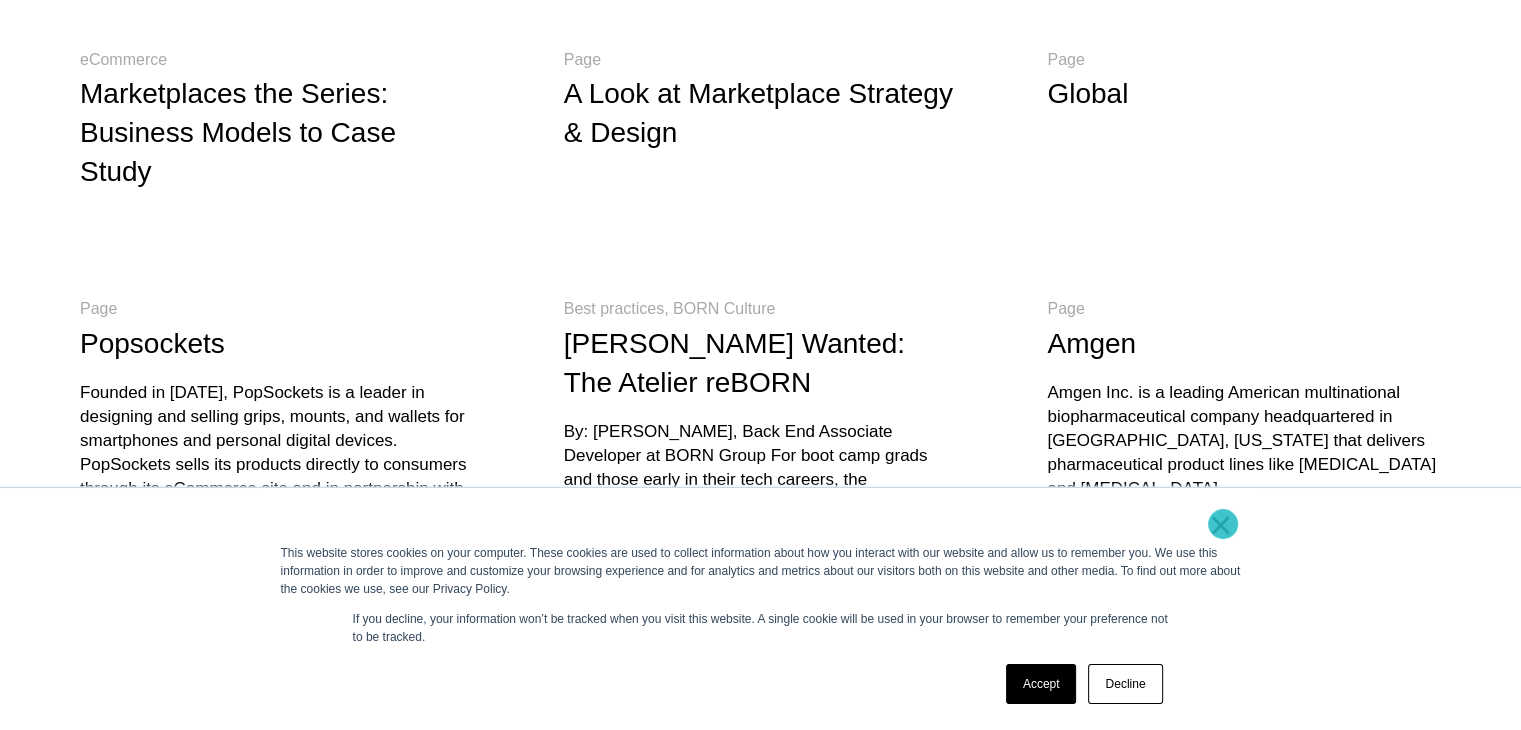 click on "×" at bounding box center (1221, 525) 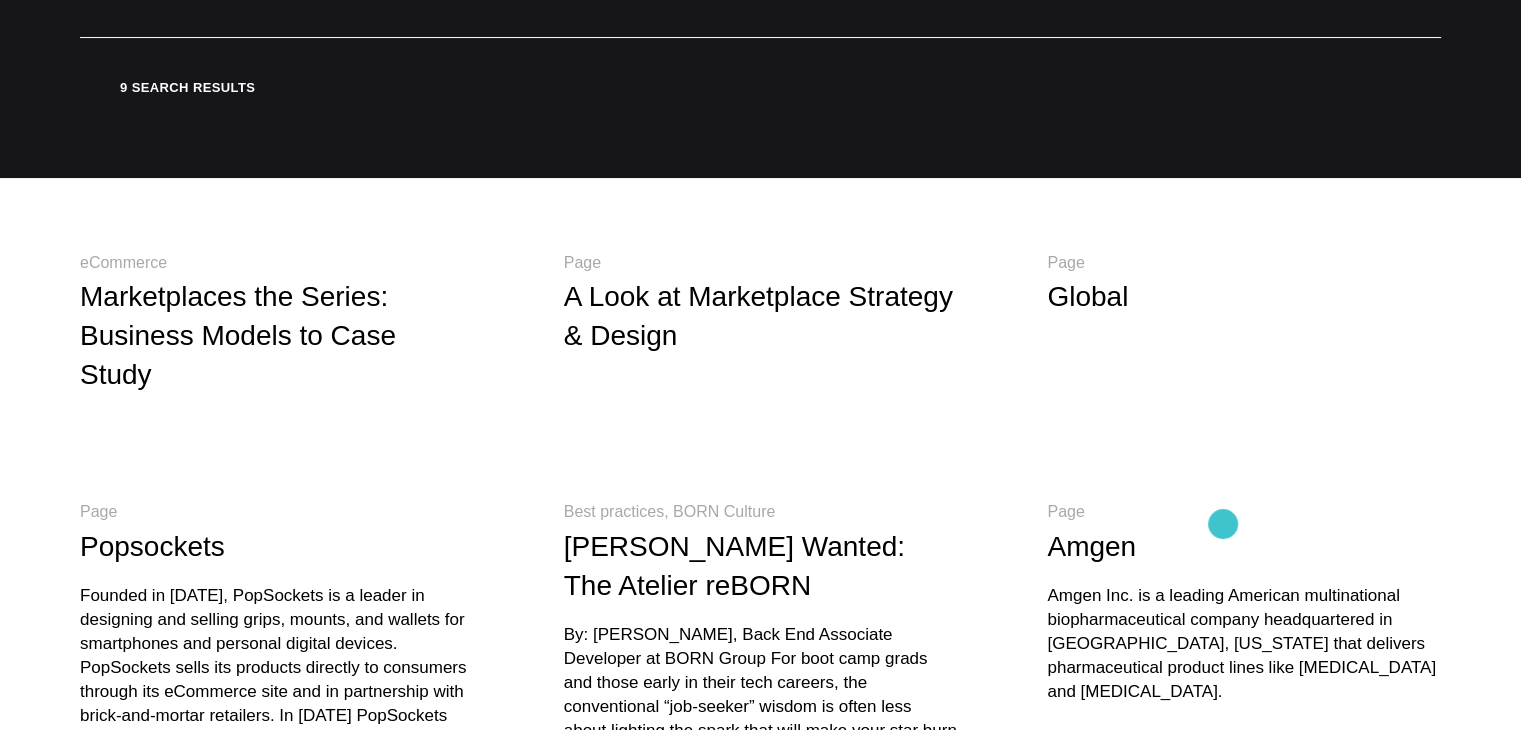 scroll, scrollTop: 354, scrollLeft: 0, axis: vertical 